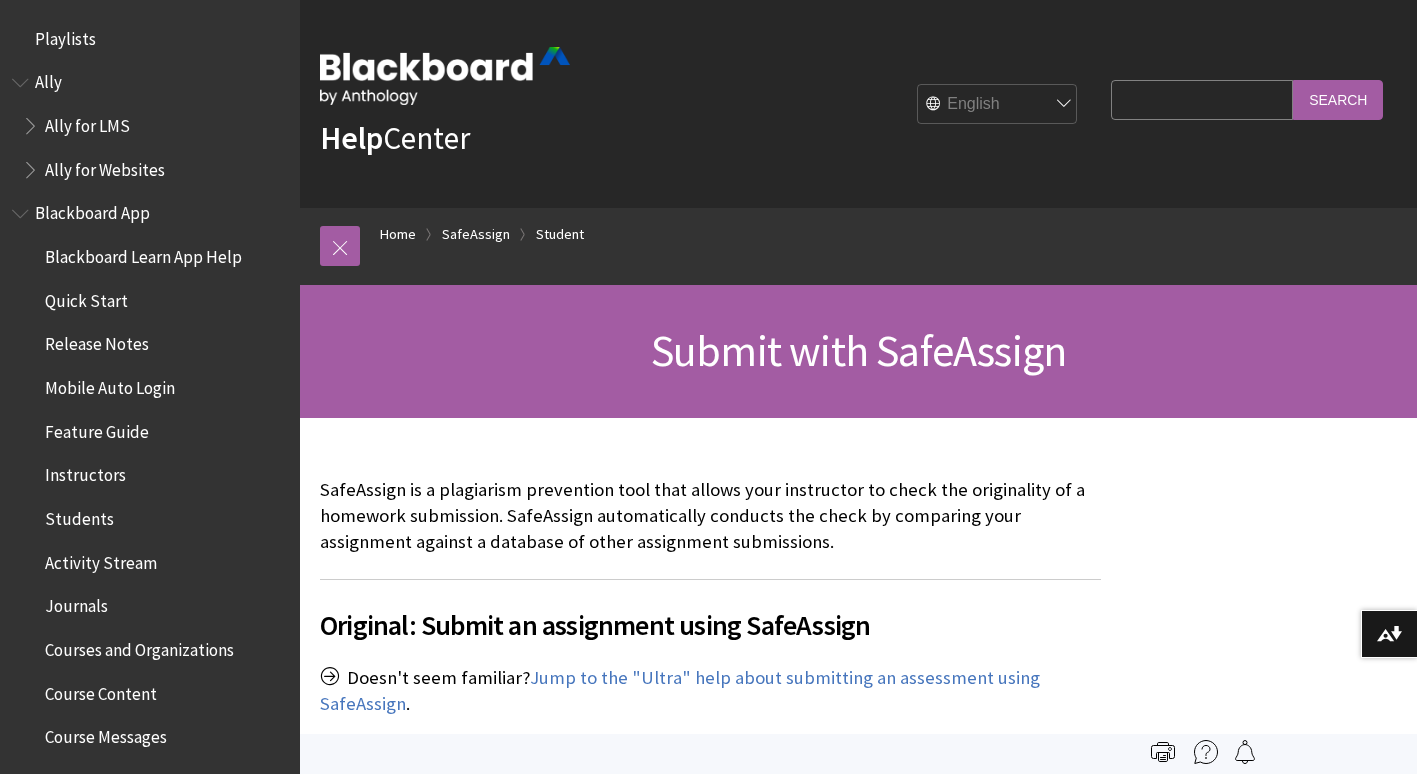 scroll, scrollTop: 0, scrollLeft: 0, axis: both 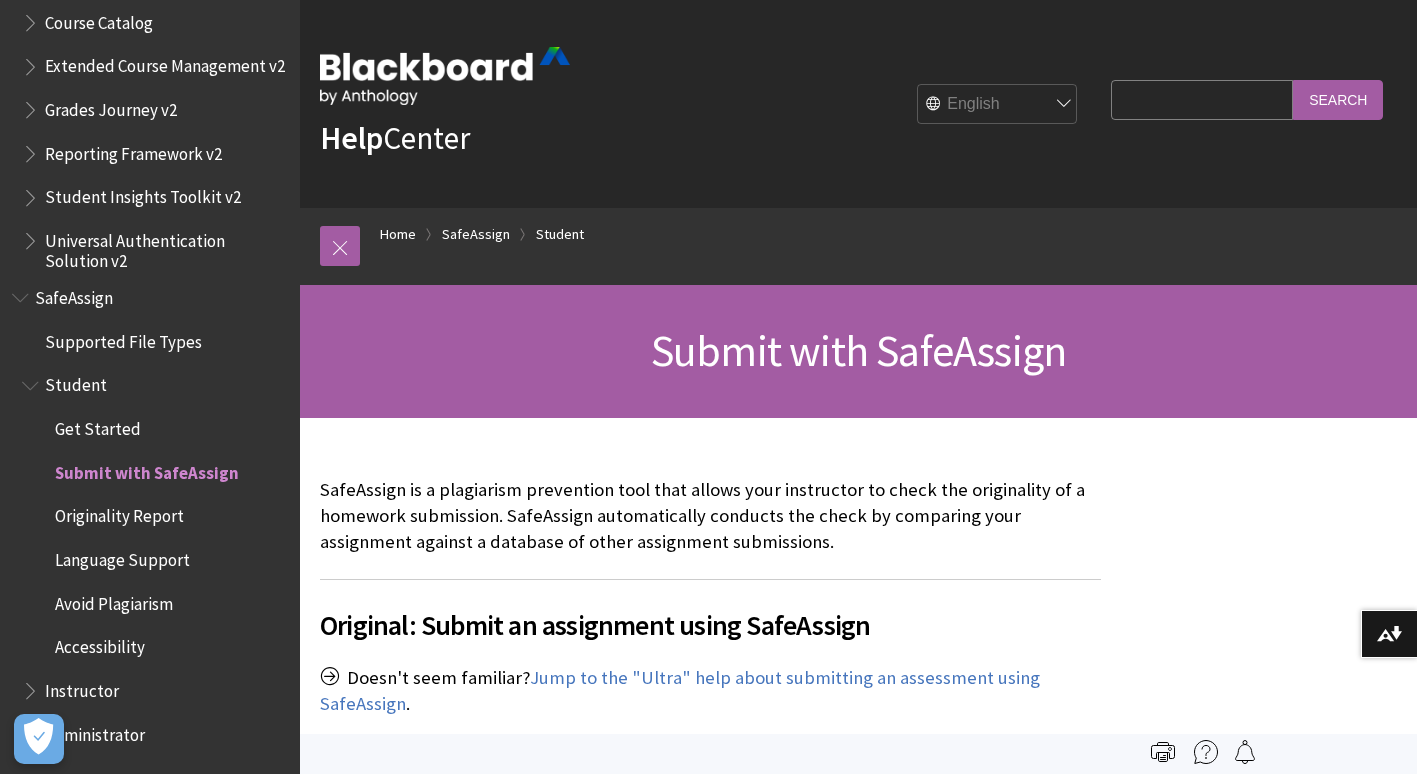 click on "Submit with SafeAssign" at bounding box center [858, 350] 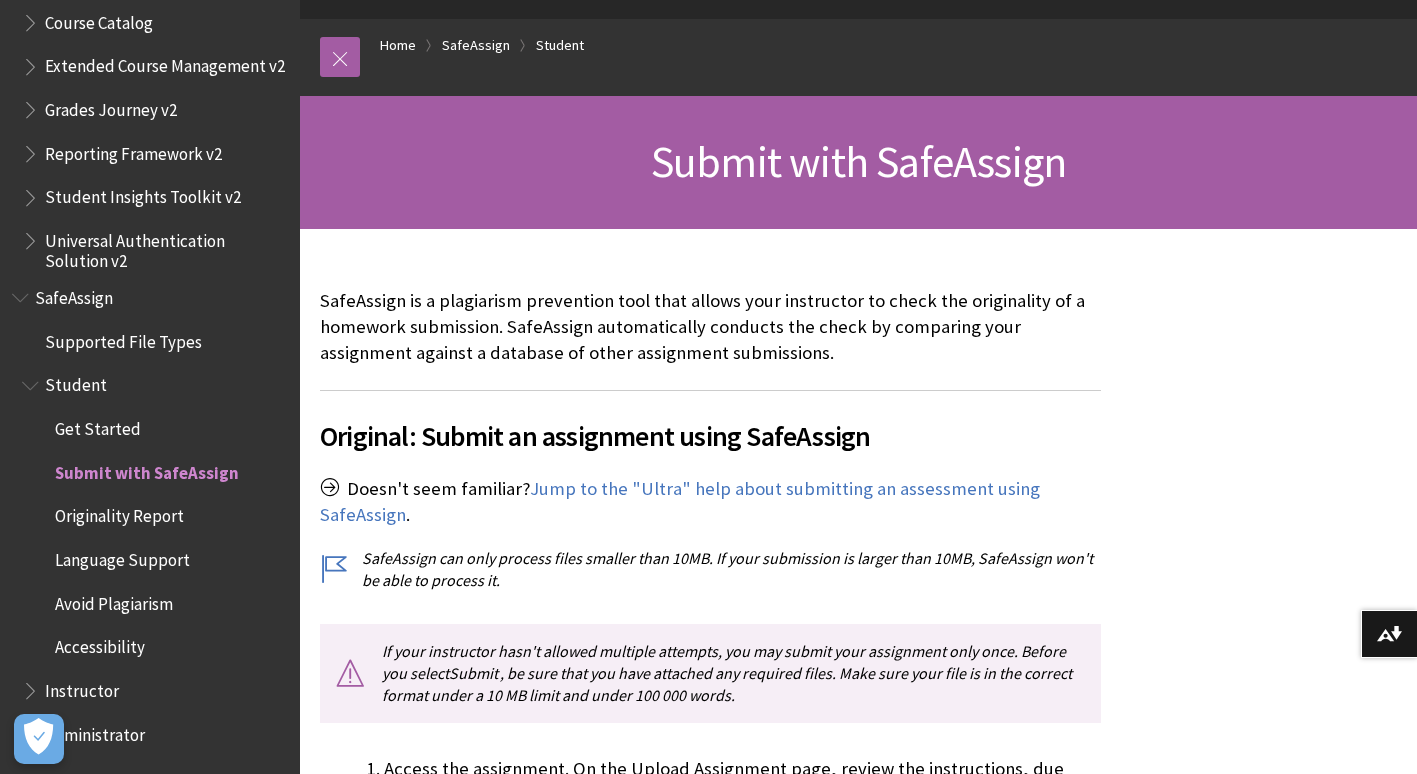 scroll, scrollTop: 200, scrollLeft: 0, axis: vertical 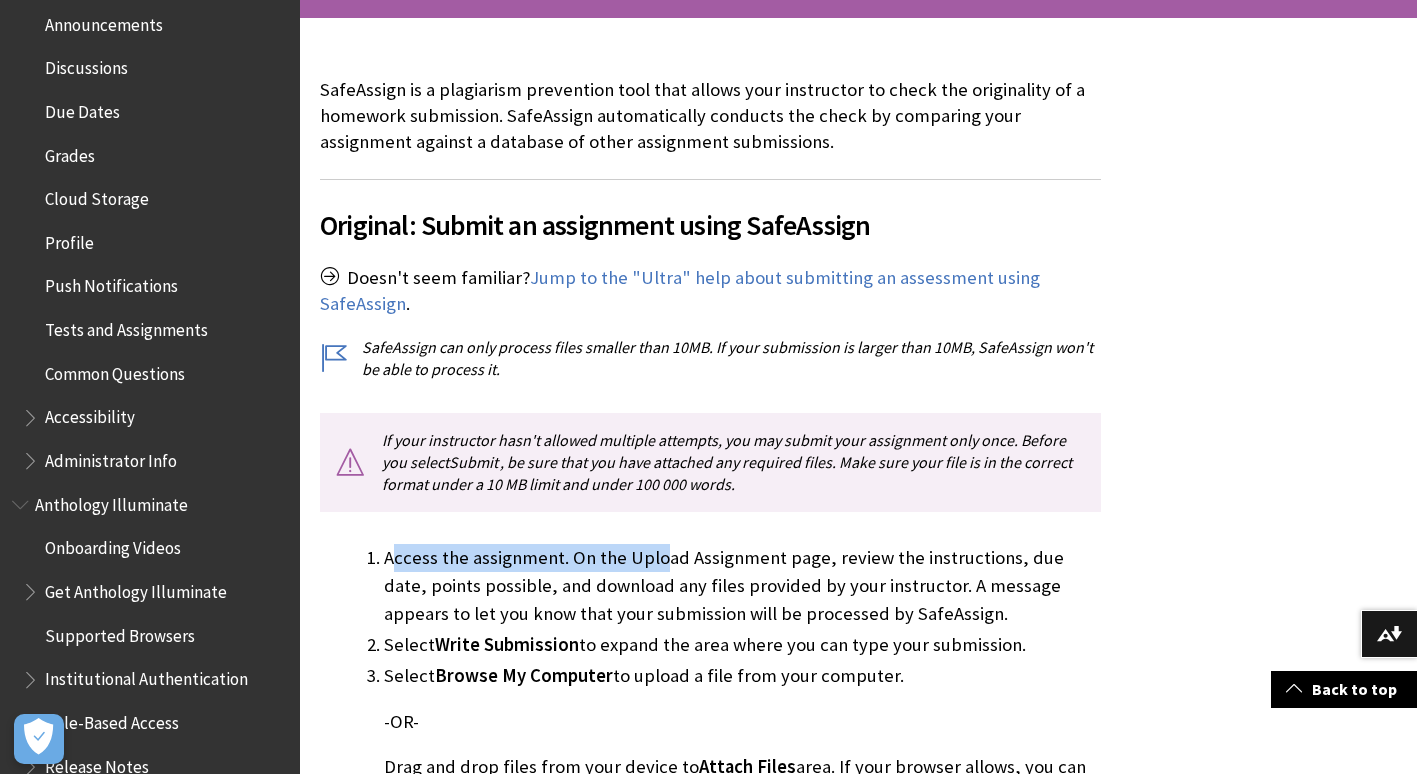drag, startPoint x: 393, startPoint y: 555, endPoint x: 663, endPoint y: 555, distance: 270 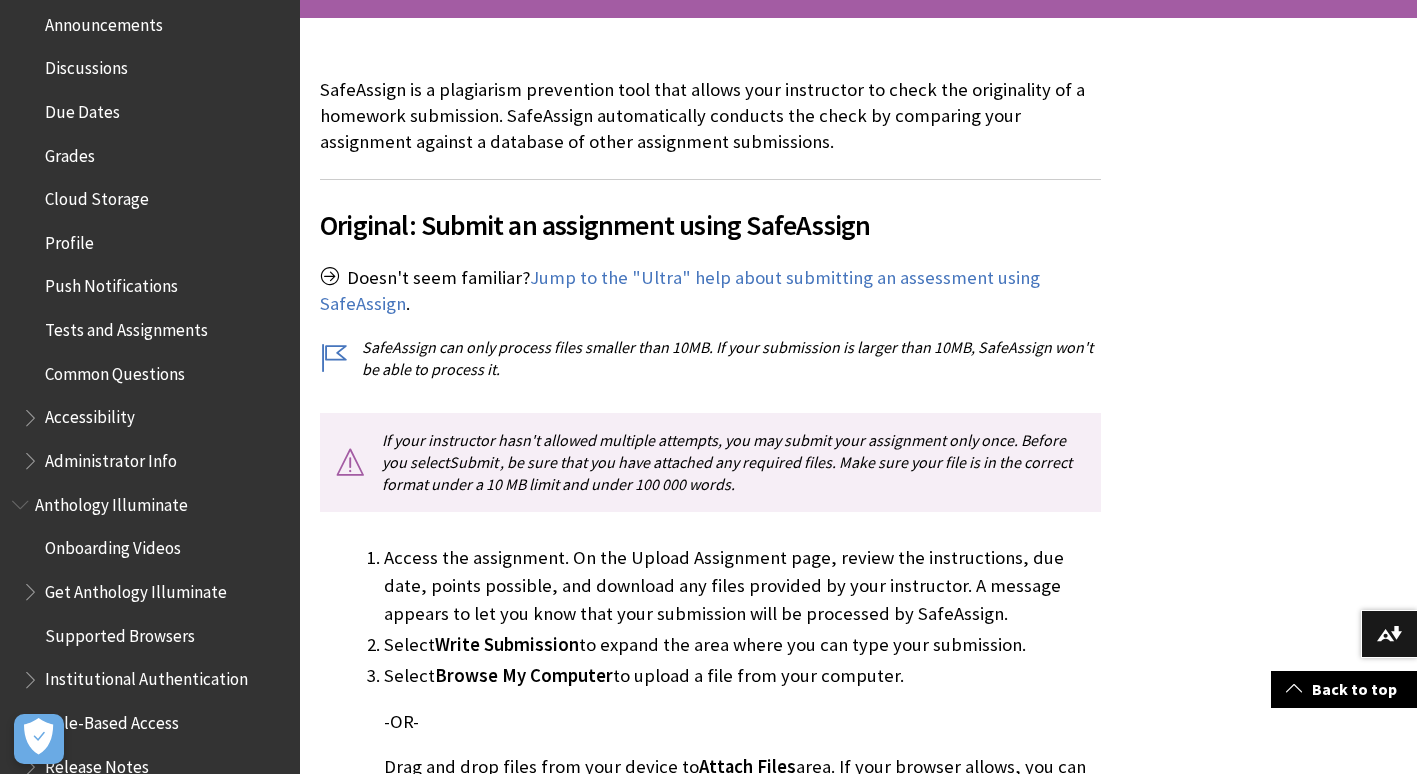 drag, startPoint x: 663, startPoint y: 555, endPoint x: 755, endPoint y: 586, distance: 97.082436 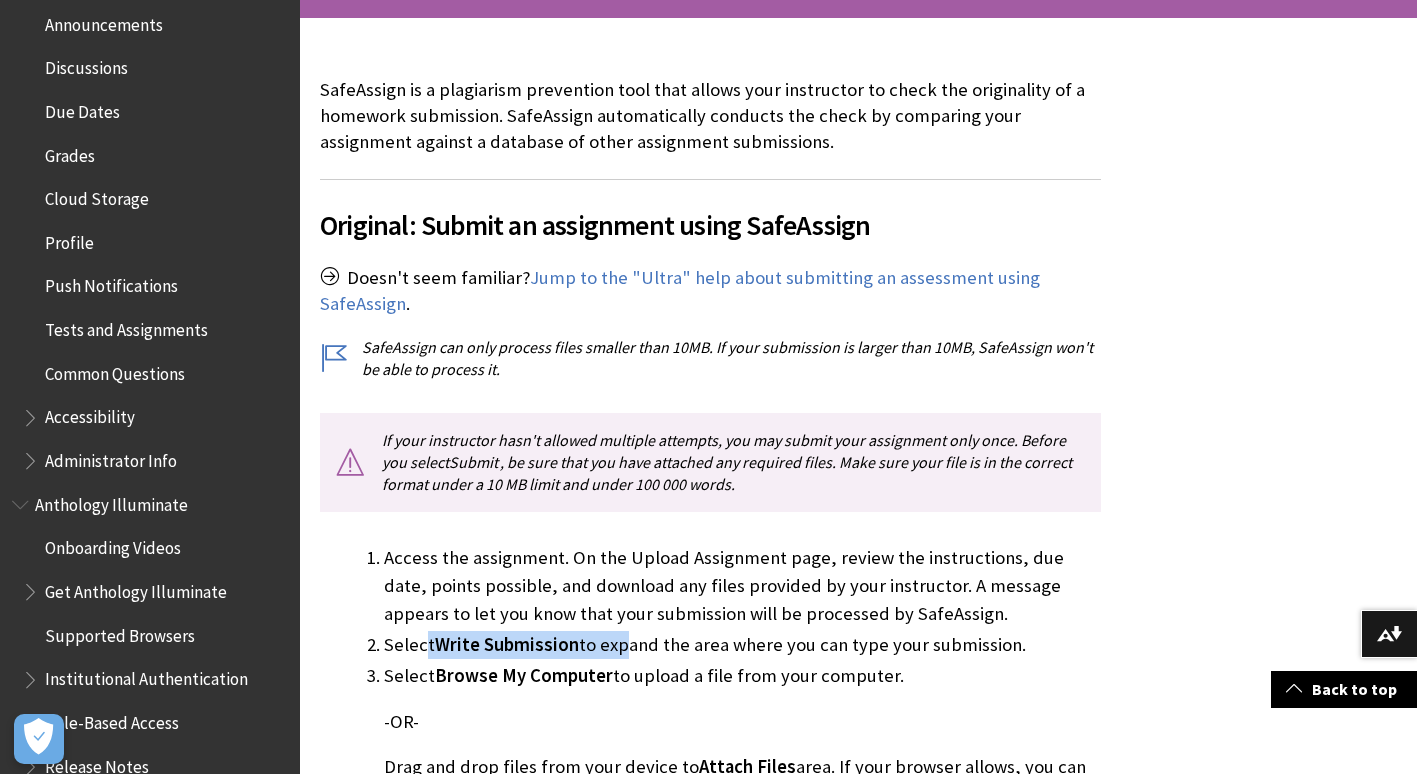 drag, startPoint x: 427, startPoint y: 641, endPoint x: 616, endPoint y: 641, distance: 189 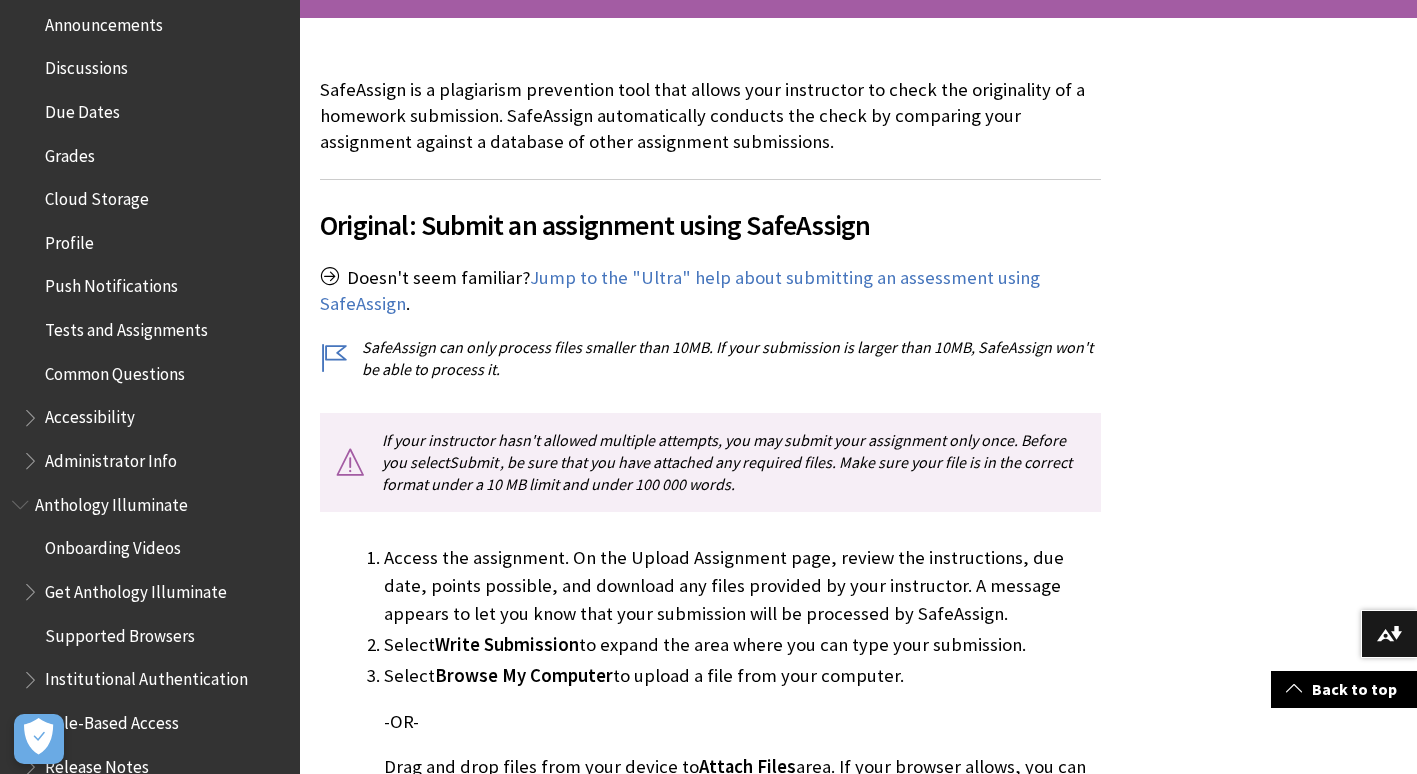 drag, startPoint x: 616, startPoint y: 641, endPoint x: 712, endPoint y: 701, distance: 113.20777 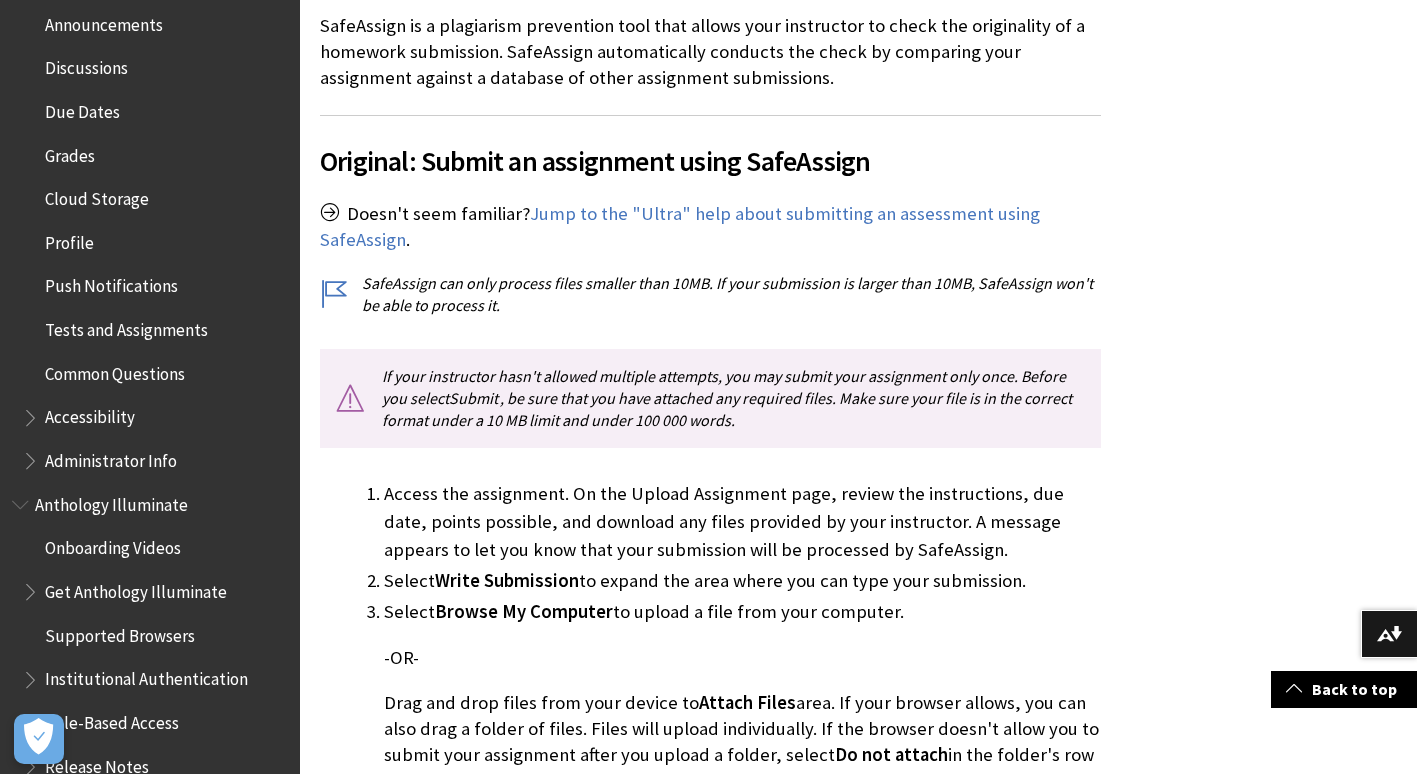 scroll, scrollTop: 700, scrollLeft: 0, axis: vertical 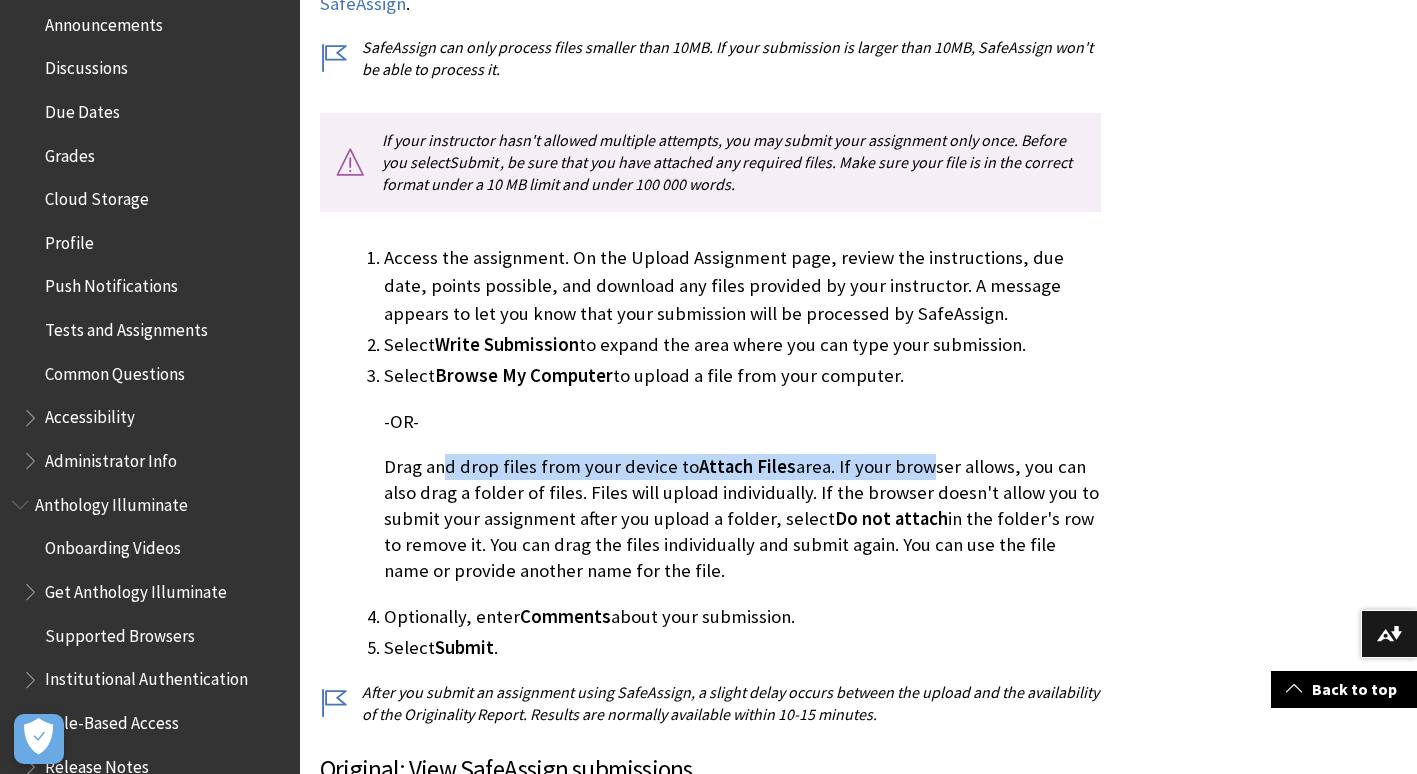 drag, startPoint x: 460, startPoint y: 476, endPoint x: 908, endPoint y: 476, distance: 448 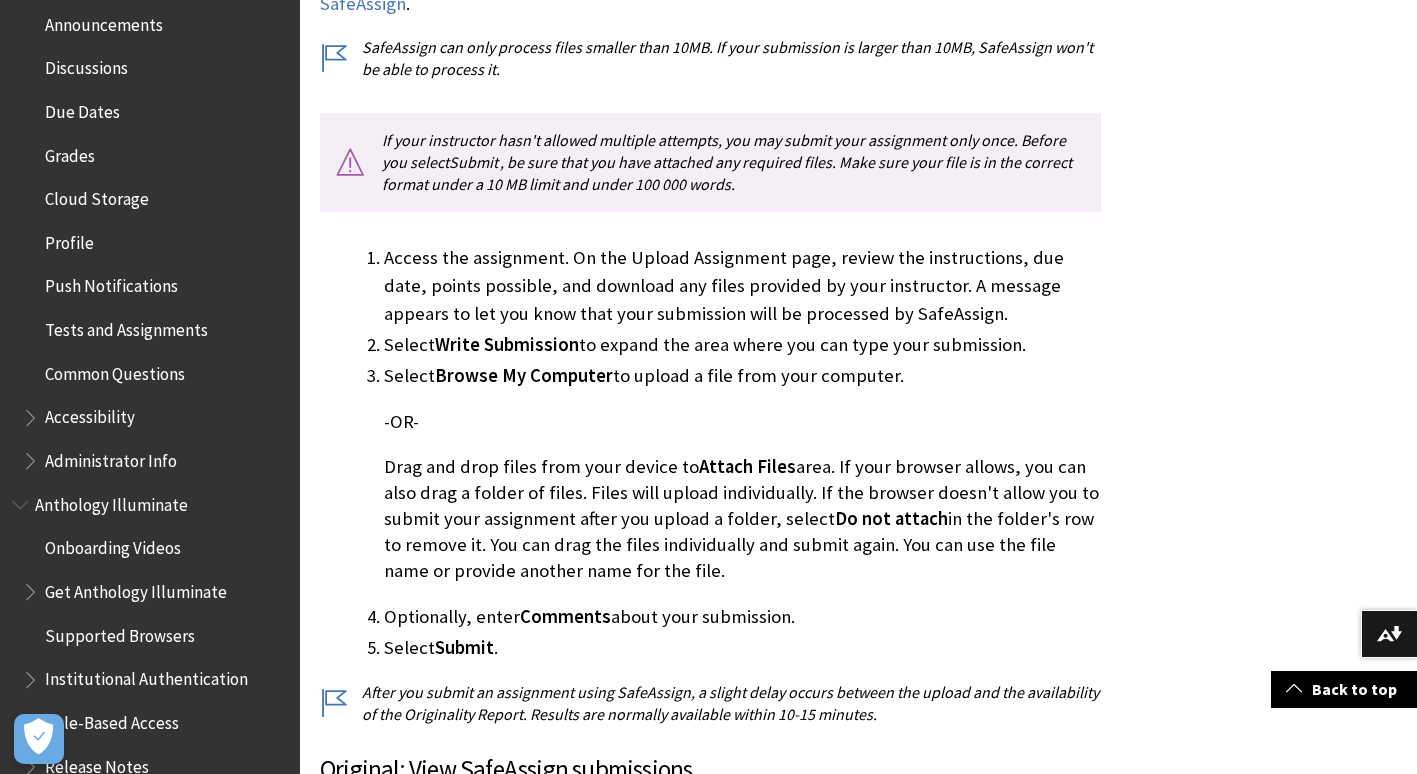 drag, startPoint x: 908, startPoint y: 476, endPoint x: 902, endPoint y: 569, distance: 93.193344 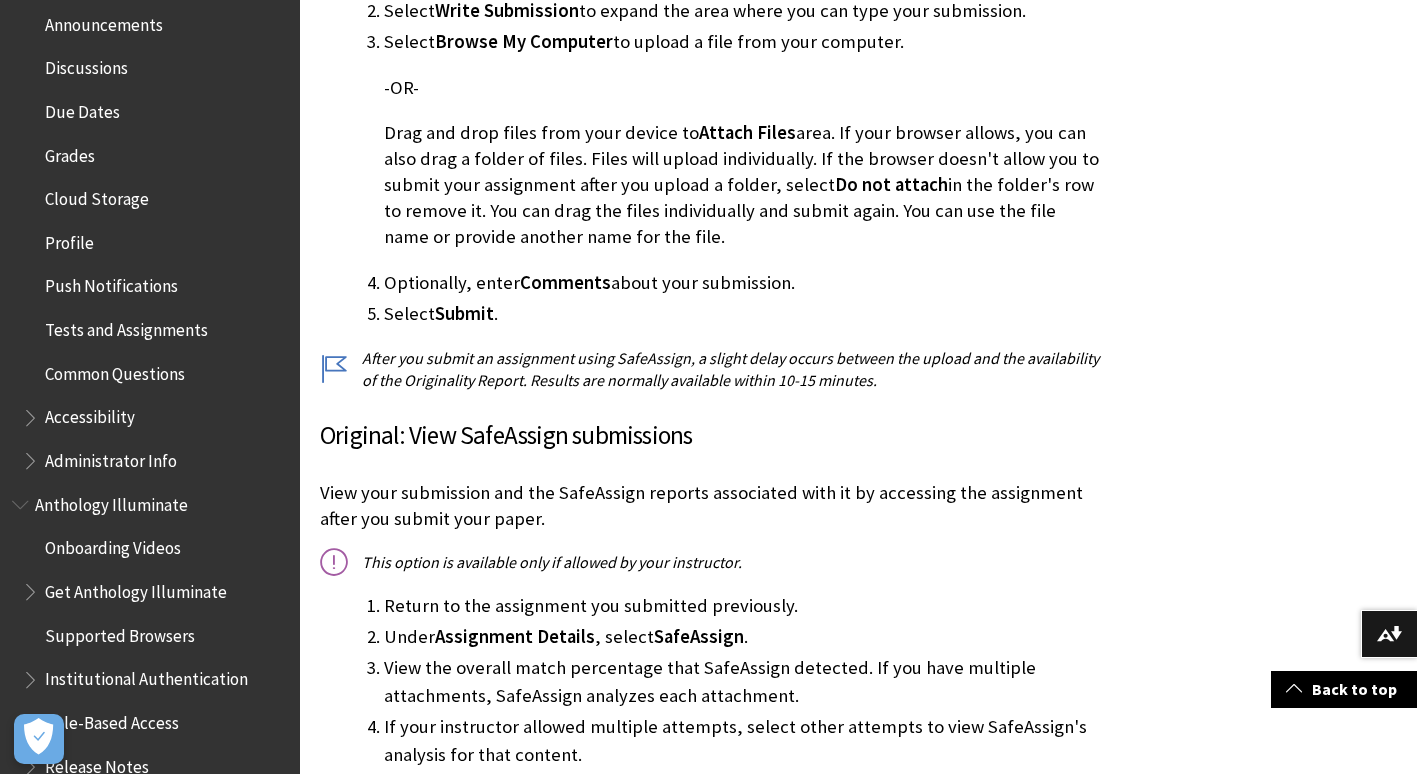 scroll, scrollTop: 1100, scrollLeft: 0, axis: vertical 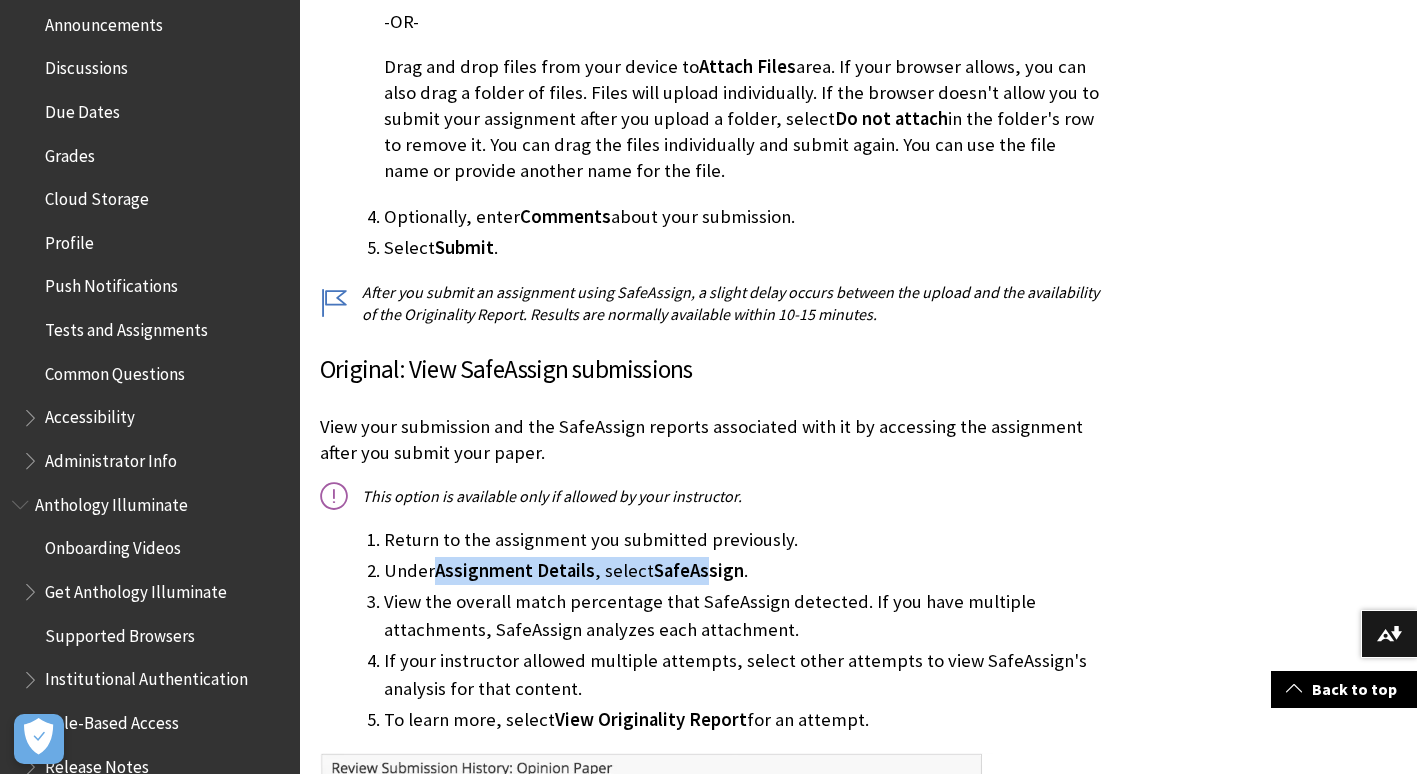 drag, startPoint x: 439, startPoint y: 577, endPoint x: 704, endPoint y: 565, distance: 265.27155 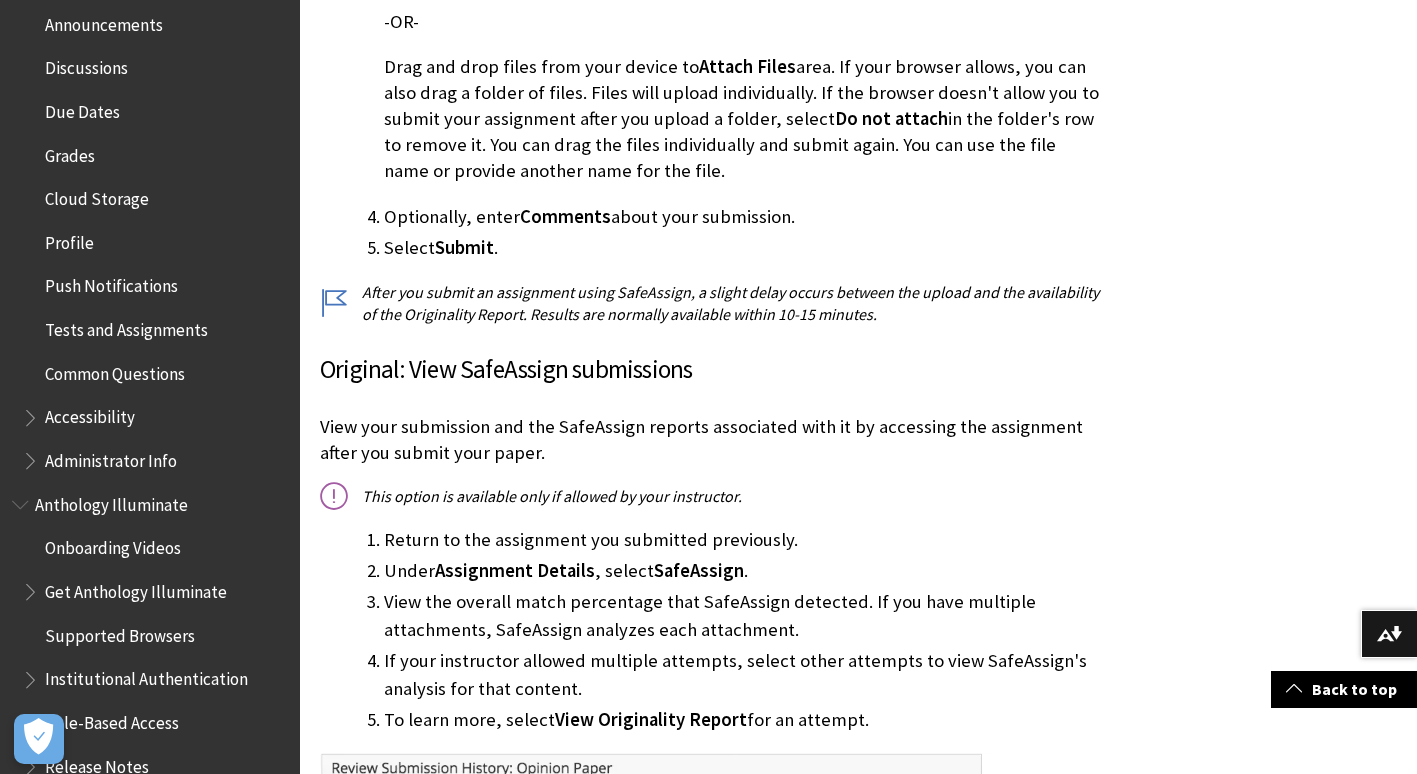 drag, startPoint x: 704, startPoint y: 565, endPoint x: 750, endPoint y: 627, distance: 77.201035 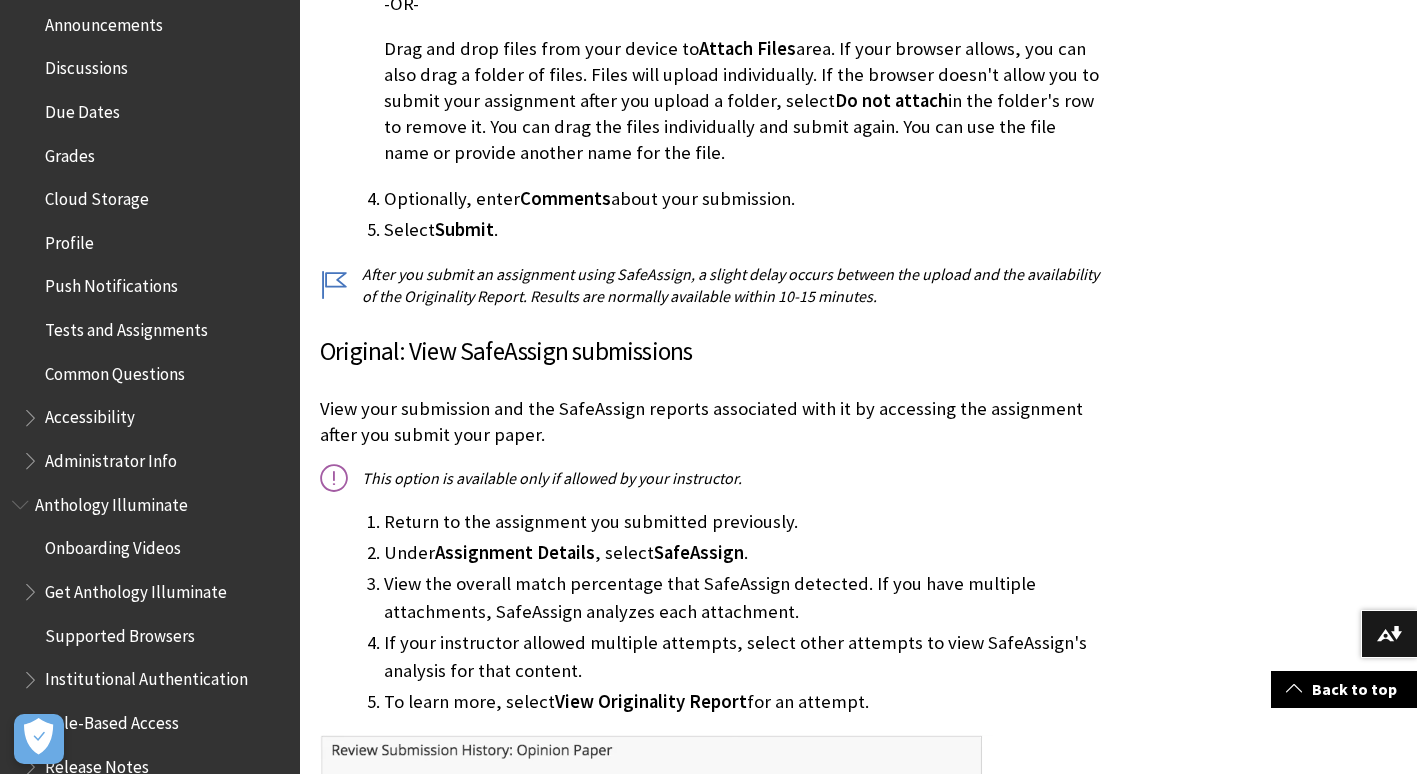scroll, scrollTop: 1400, scrollLeft: 0, axis: vertical 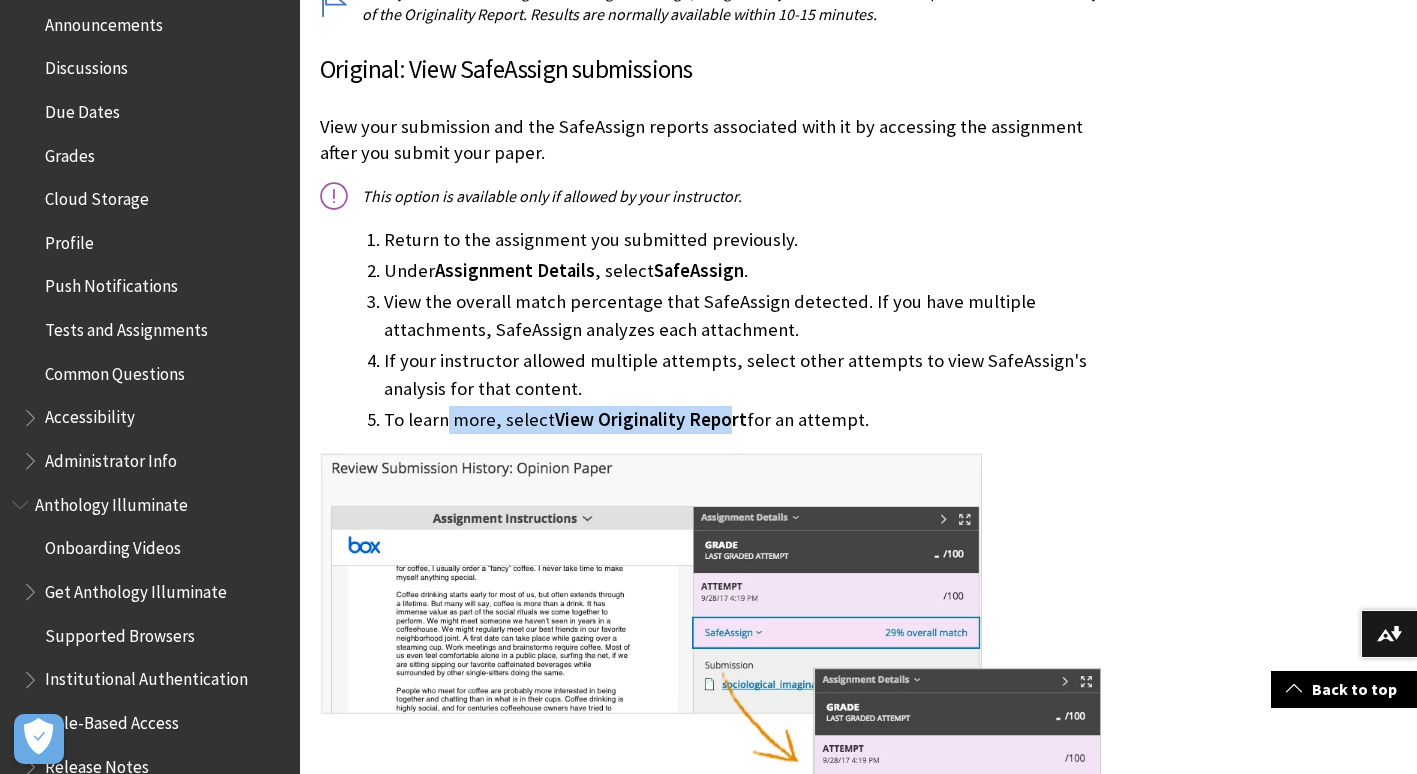 drag, startPoint x: 447, startPoint y: 430, endPoint x: 719, endPoint y: 430, distance: 272 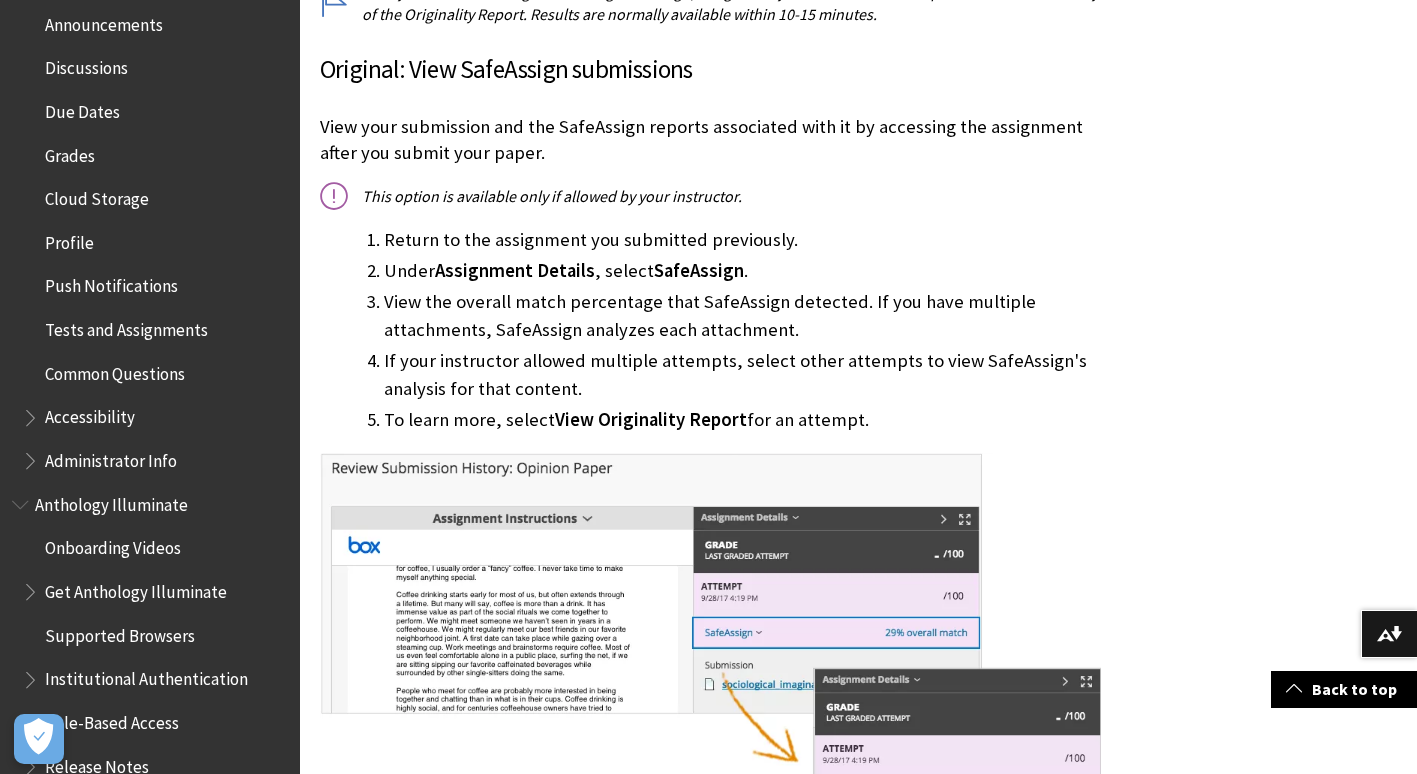 drag, startPoint x: 719, startPoint y: 430, endPoint x: 850, endPoint y: 402, distance: 133.95895 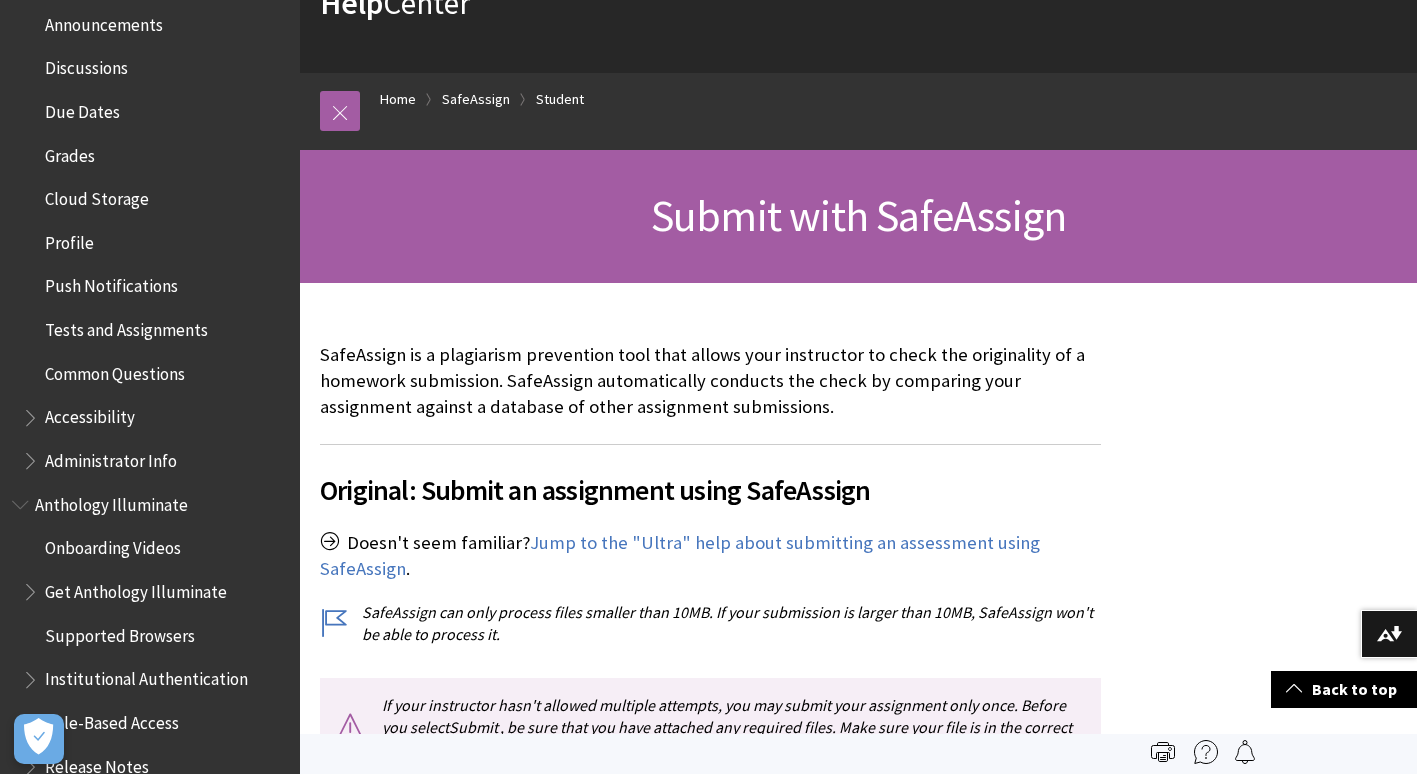 scroll, scrollTop: 0, scrollLeft: 0, axis: both 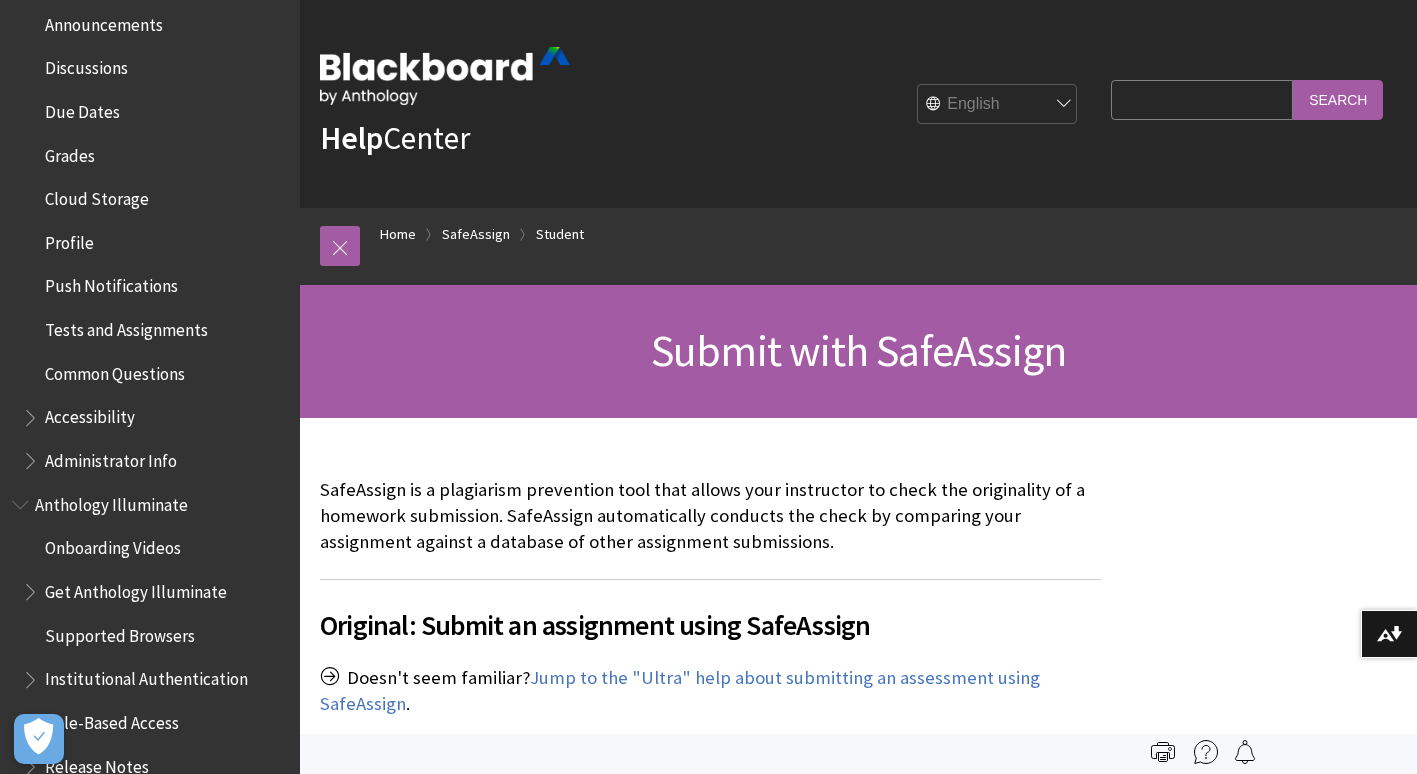 click on "Submit with SafeAssign" at bounding box center [858, 350] 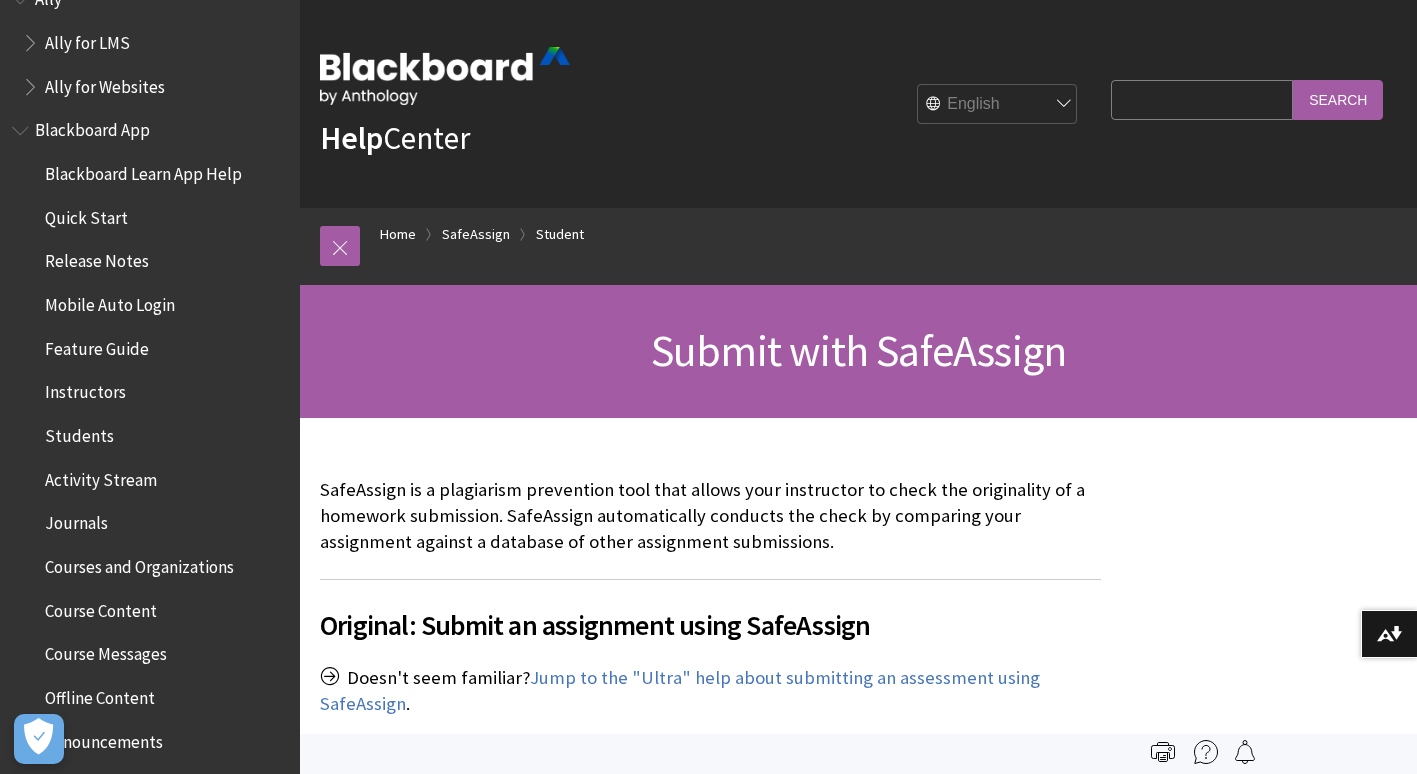 scroll, scrollTop: 0, scrollLeft: 0, axis: both 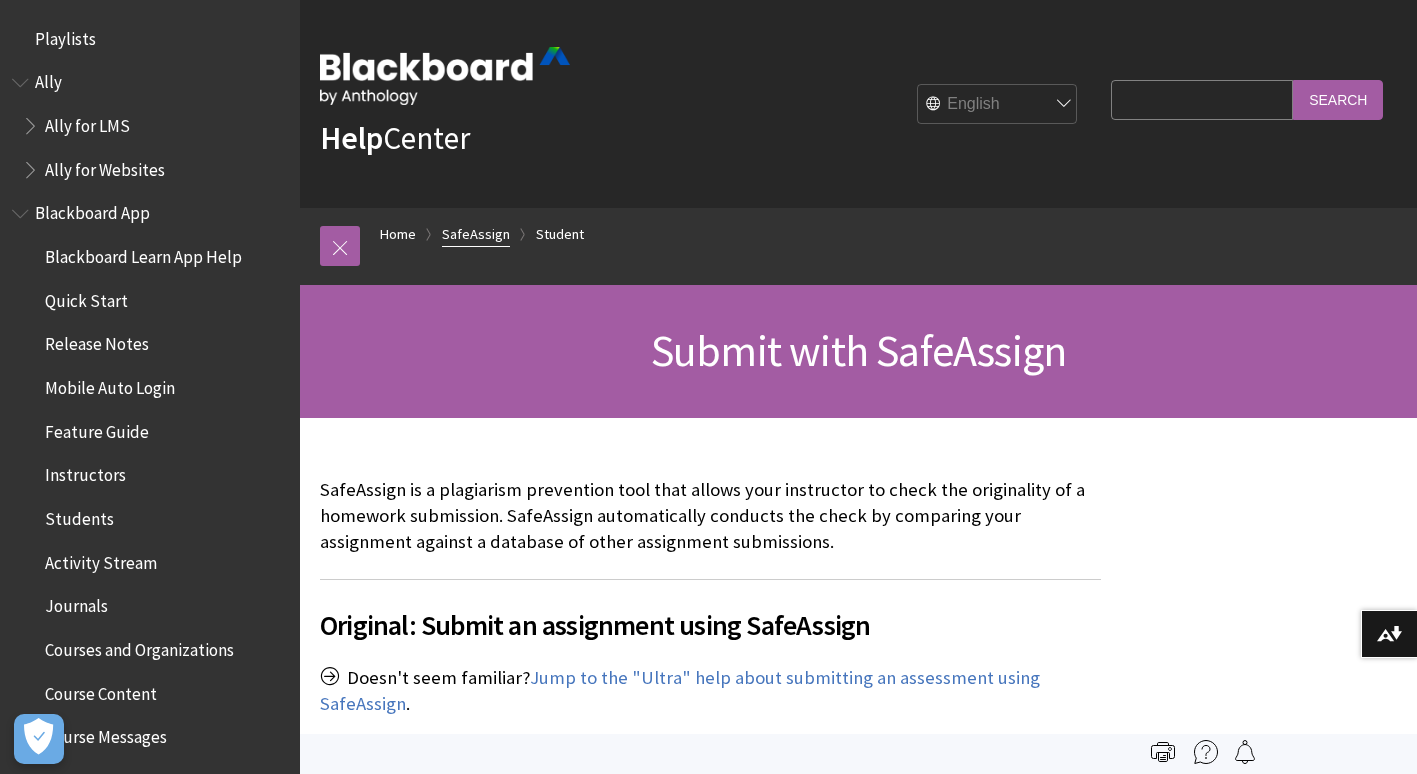 click on "SafeAssign" at bounding box center (476, 234) 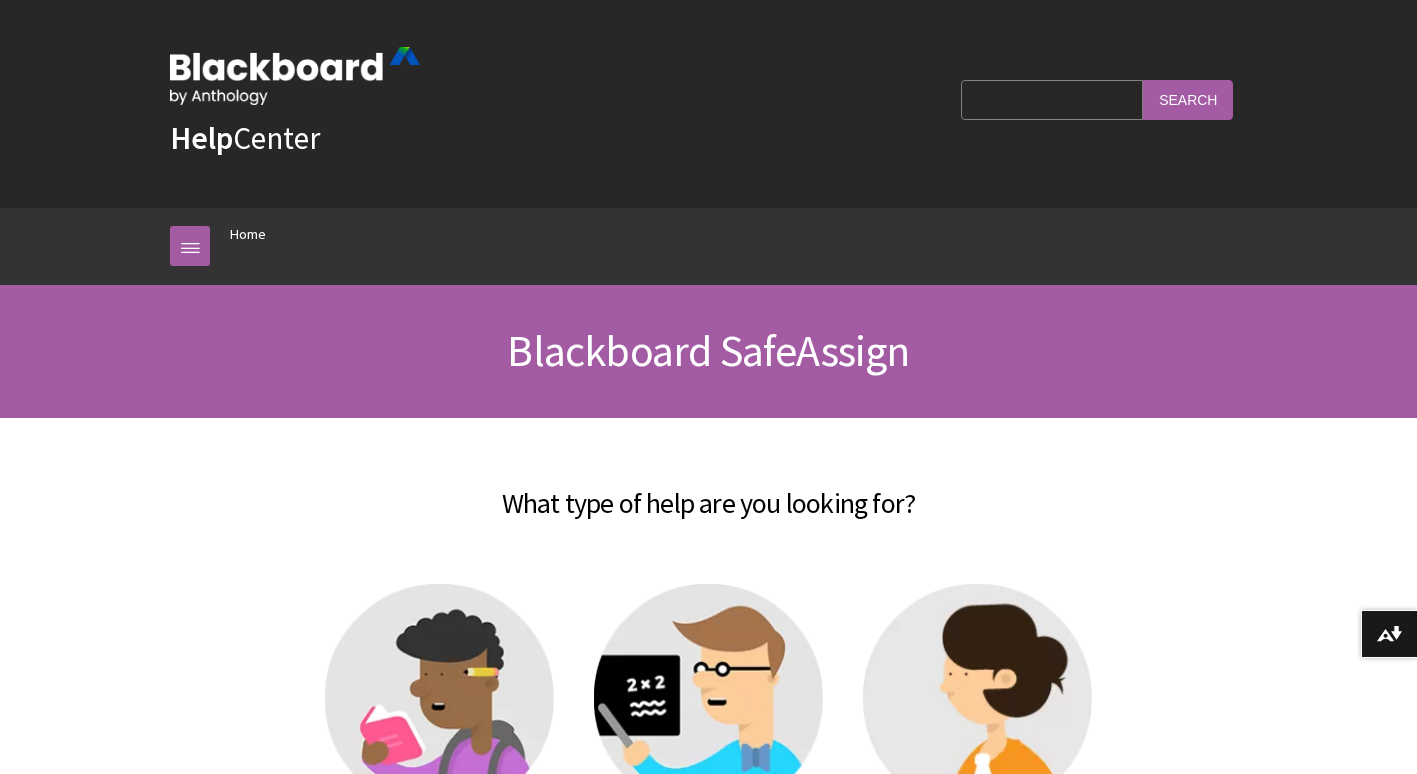 scroll, scrollTop: 68, scrollLeft: 0, axis: vertical 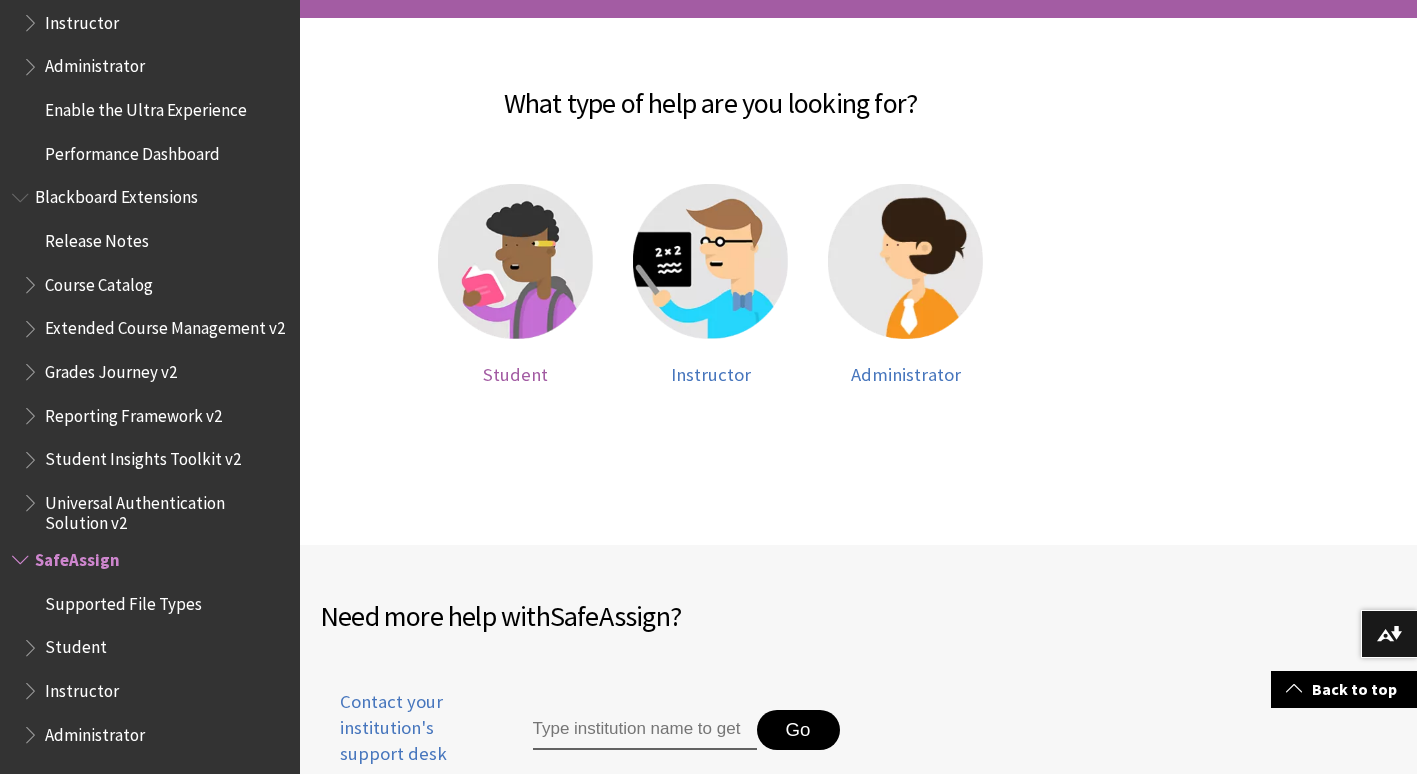 click on "Student" at bounding box center (515, 374) 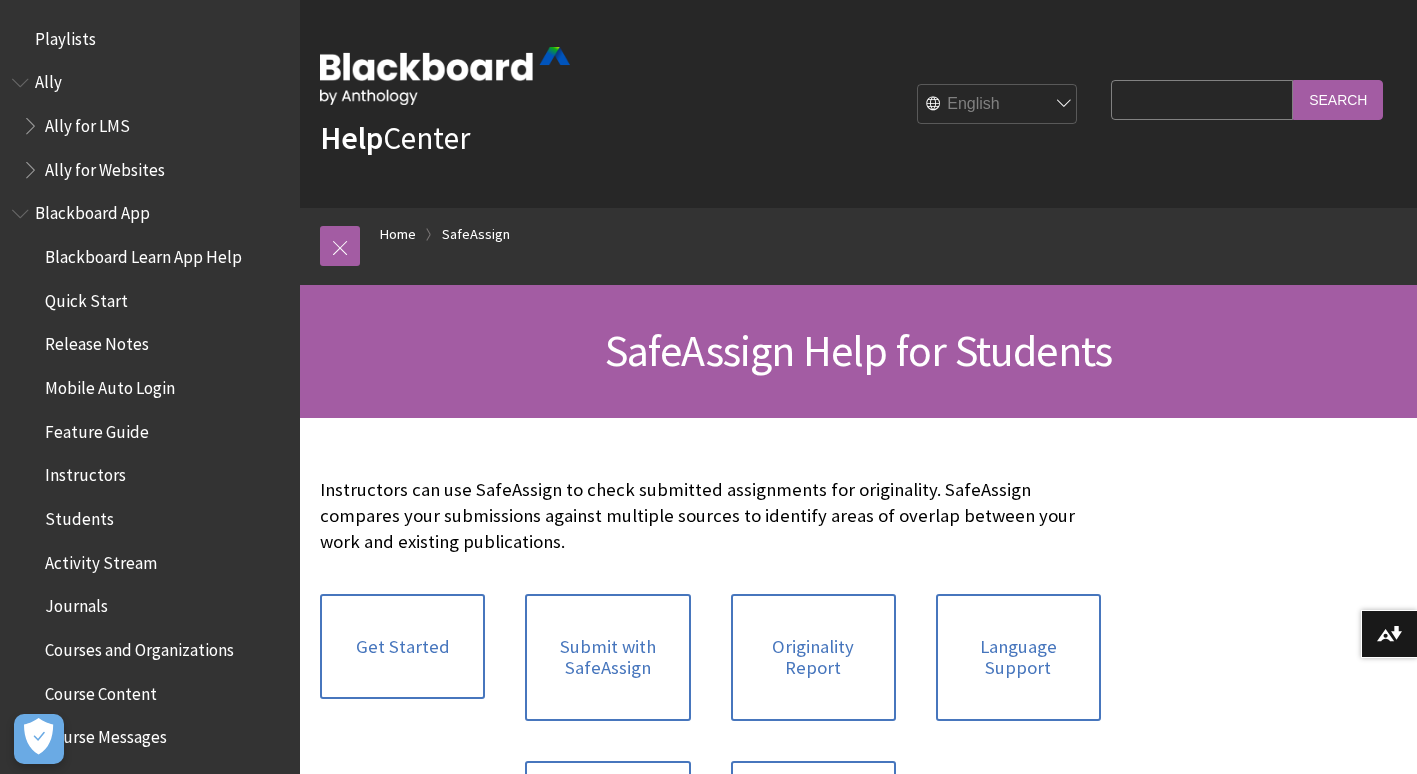 scroll, scrollTop: 0, scrollLeft: 0, axis: both 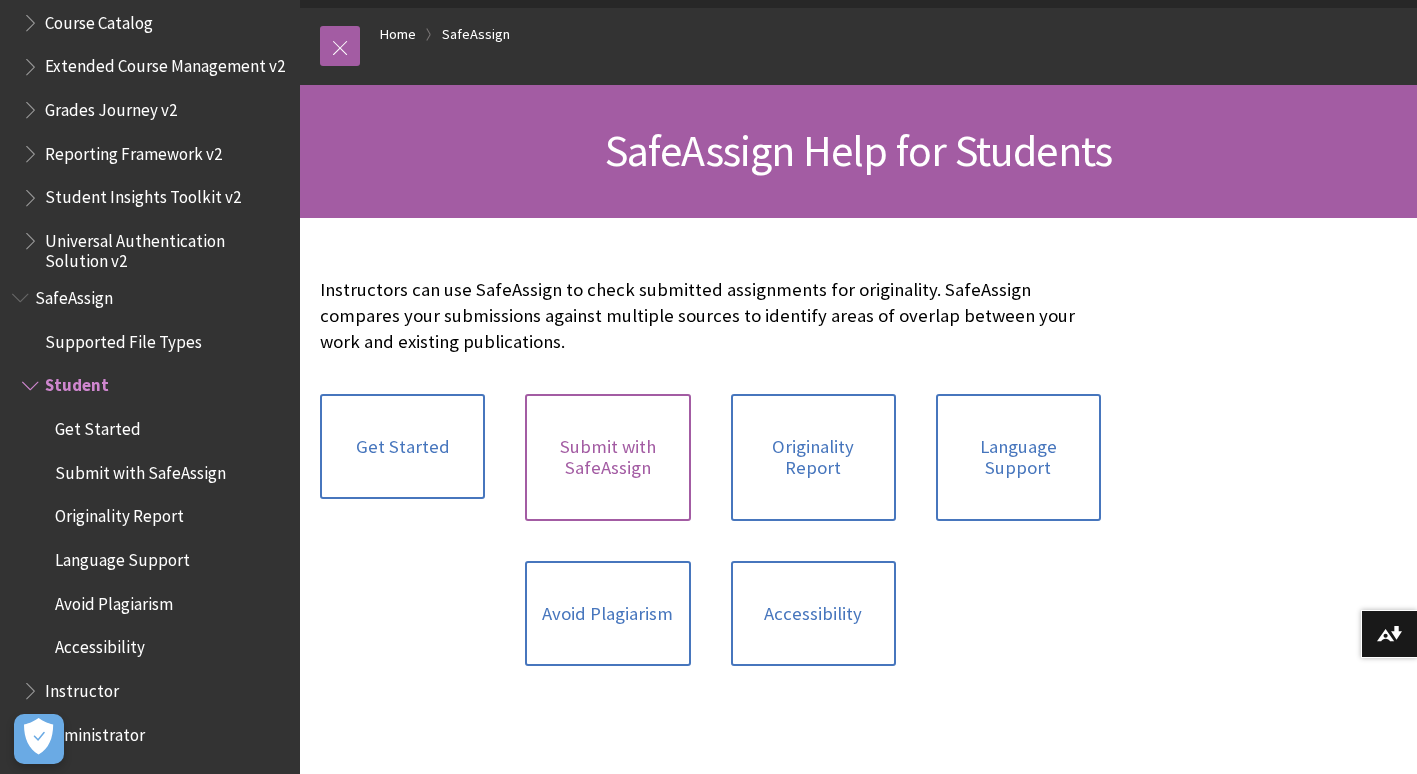 click on "Submit with SafeAssign" at bounding box center [607, 457] 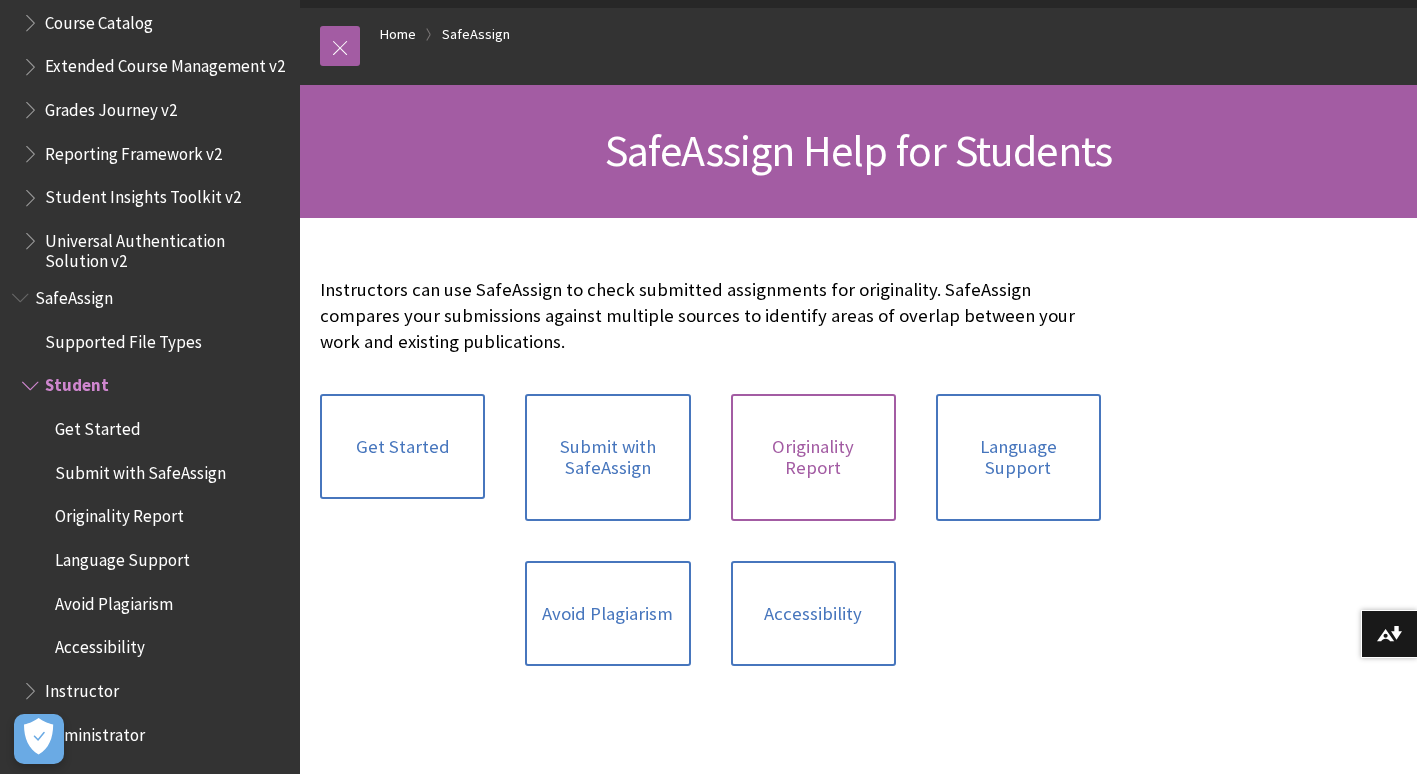 click on "Originality Report" at bounding box center [813, 457] 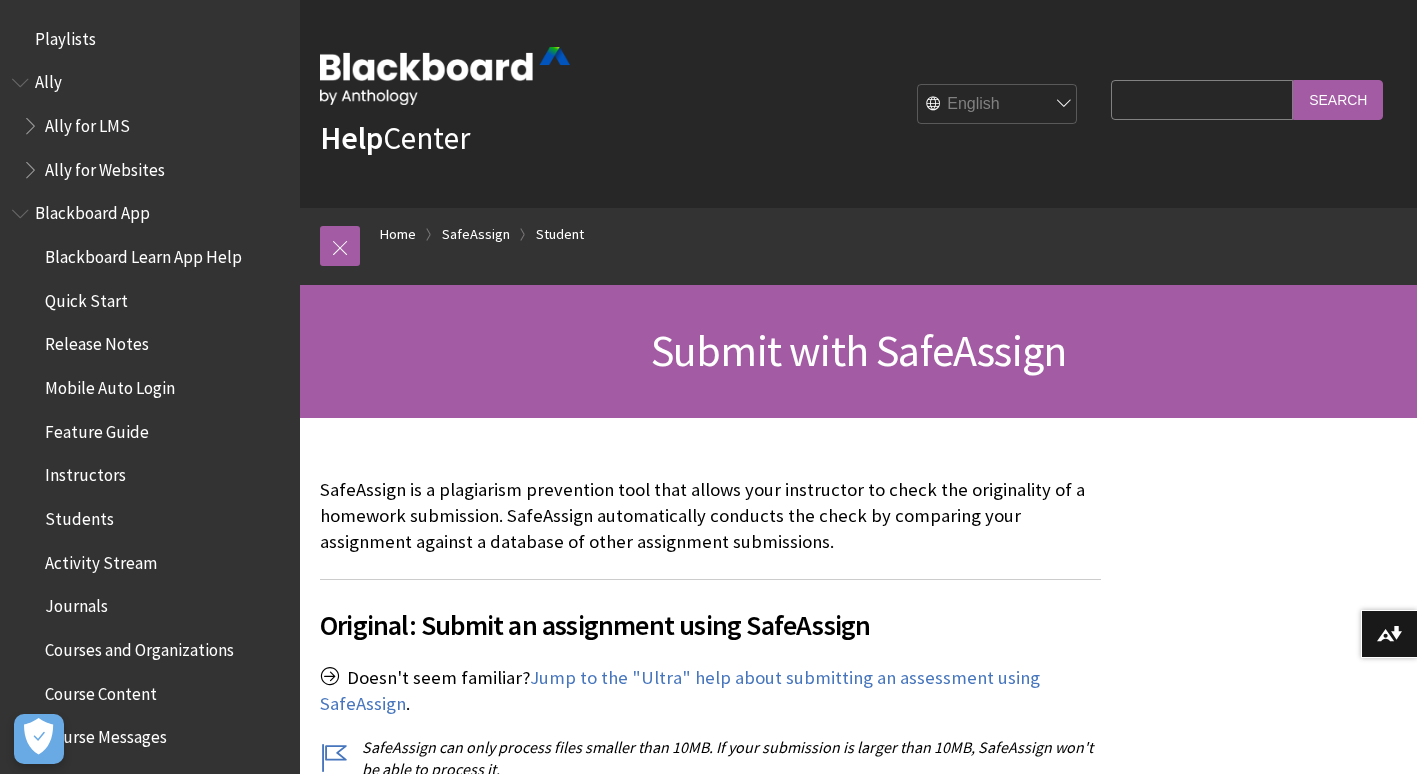scroll, scrollTop: 400, scrollLeft: 0, axis: vertical 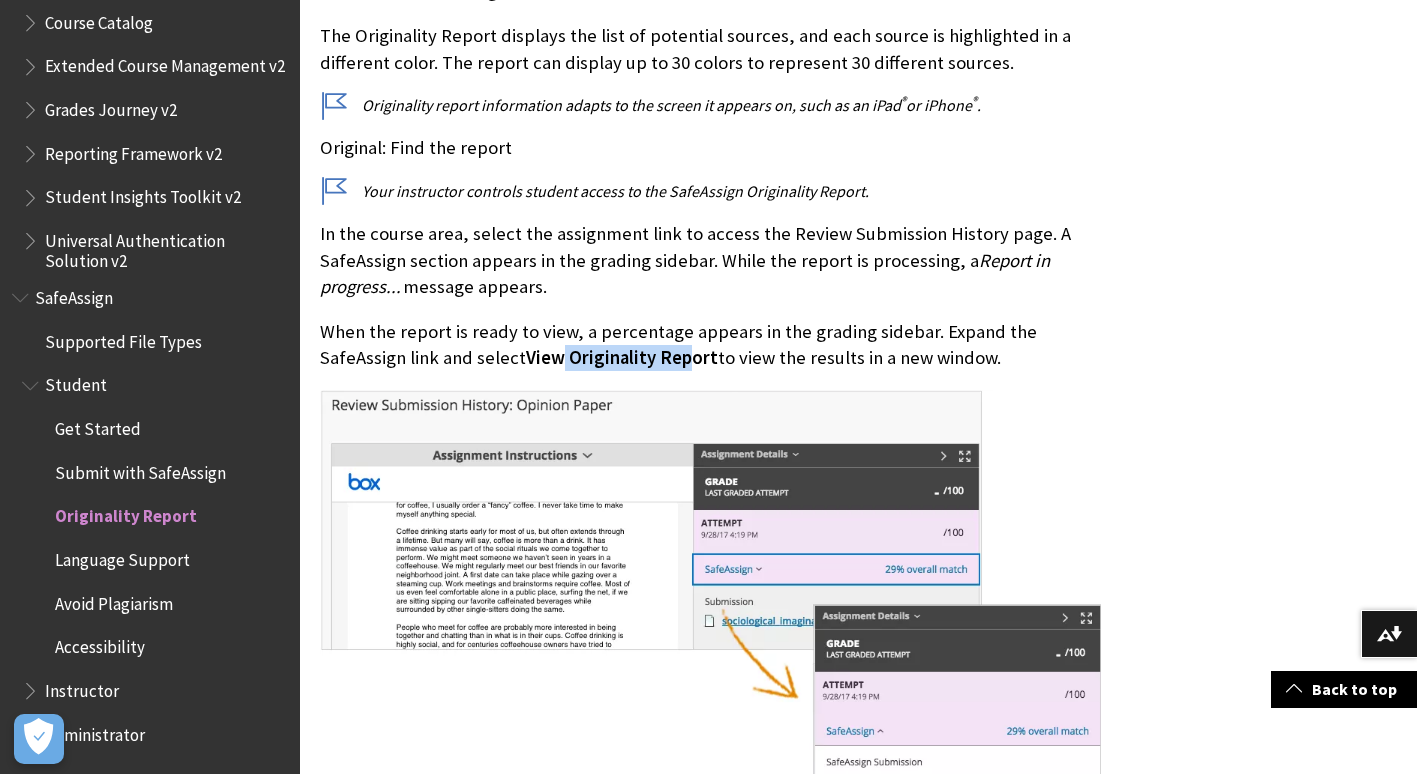 drag, startPoint x: 506, startPoint y: 355, endPoint x: 608, endPoint y: 354, distance: 102.0049 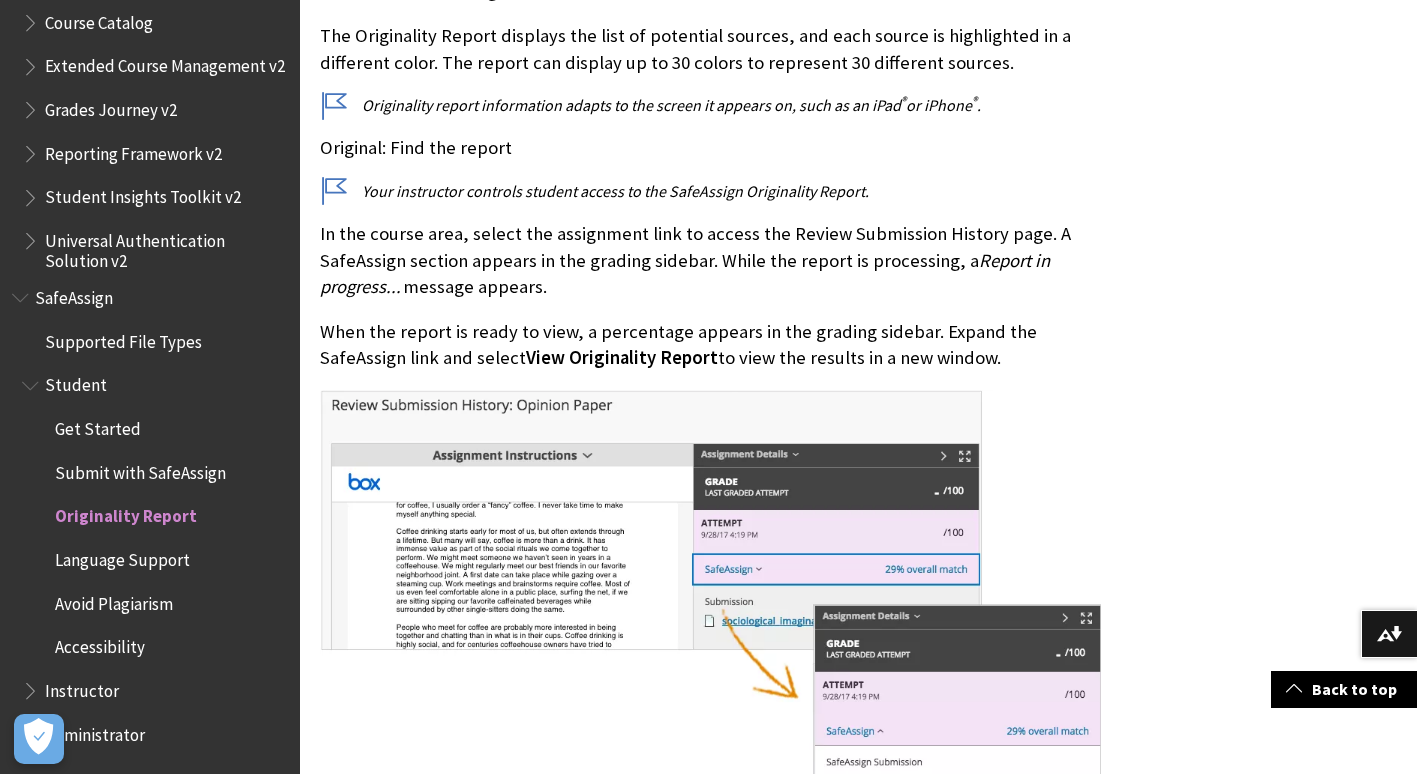 drag, startPoint x: 608, startPoint y: 354, endPoint x: 682, endPoint y: 366, distance: 74.96666 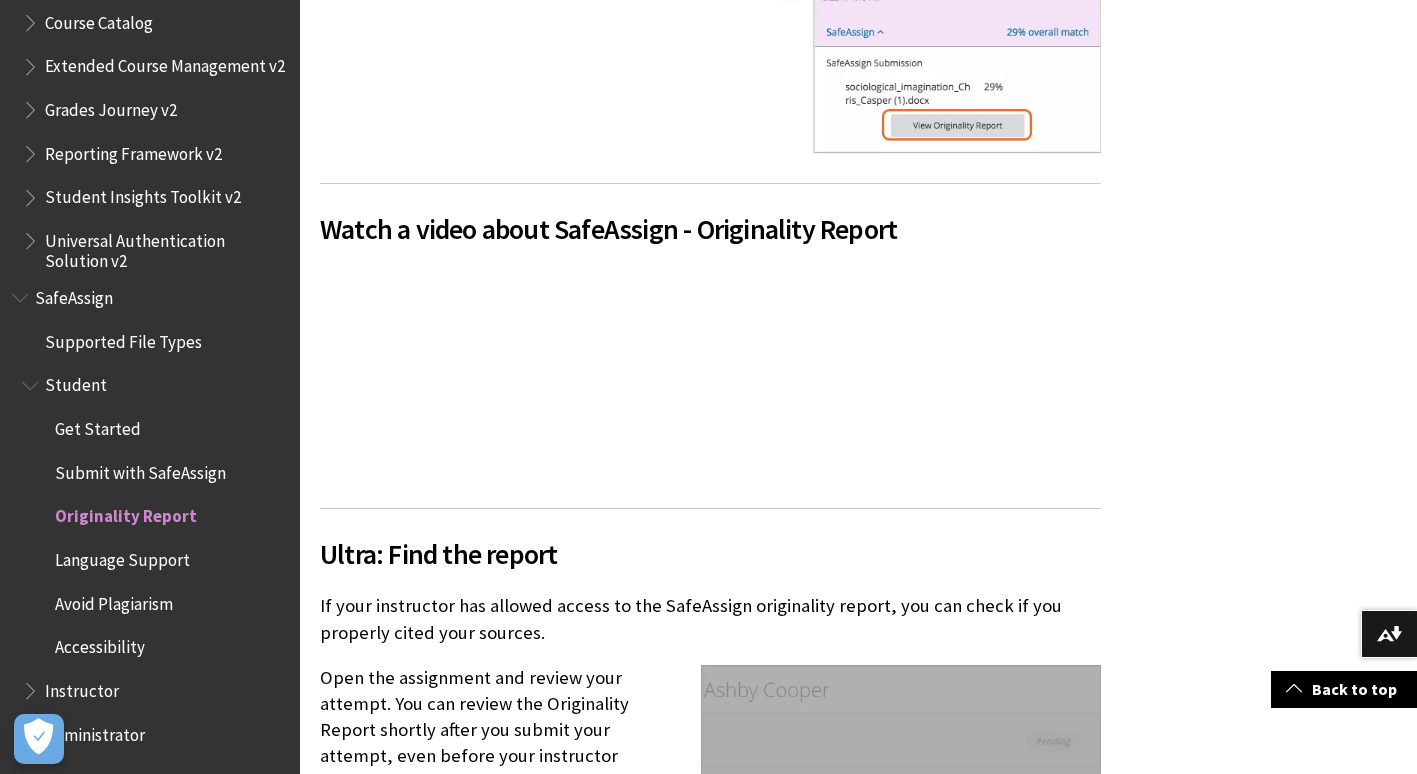 scroll, scrollTop: 1400, scrollLeft: 0, axis: vertical 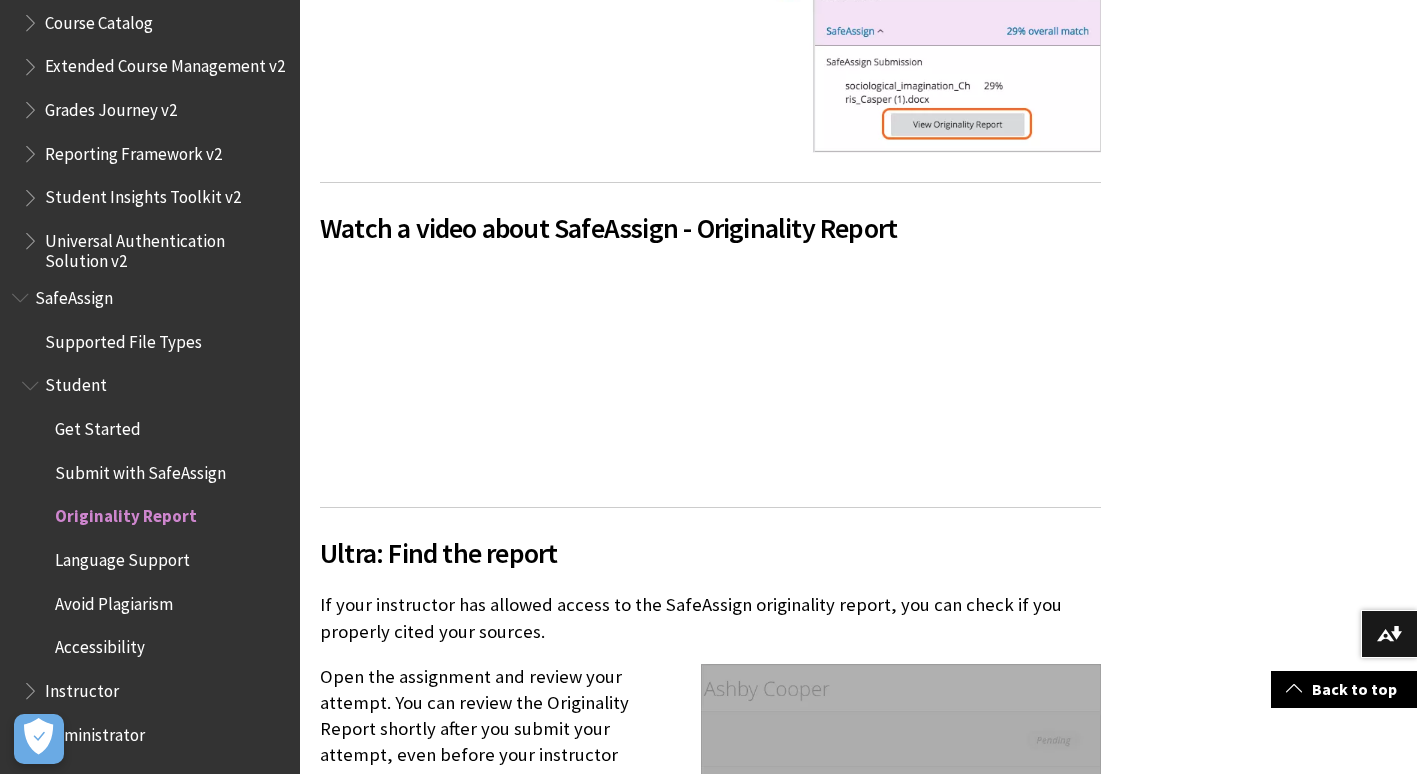 click on "A SafeAssign Originality Report provides detailed information about the matches found between your submitted paper and existing sources. Both instructors and students can use the report to review assignment submissions for originality and create identify opportunities to properly attribute sources rather than paraphrase. When instructors create an assessment and choose to use SafeAssign, they determine if students can see the results of the report. The report identifies all matching blocks of text. Instructors and students need to determine if the matching text is properly referenced. Investigating each match prevents detection errors due to differences in citing standards. The Originality Report displays the list of potential sources, and each source is highlighted in a different color. The report can display up to 30 colors to represent 30 different sources. Originality report information adapts to the screen it appears on, such as an iPad ®  or iPhone ® . Original: Find the report Report in progress..." at bounding box center (710, 2212) 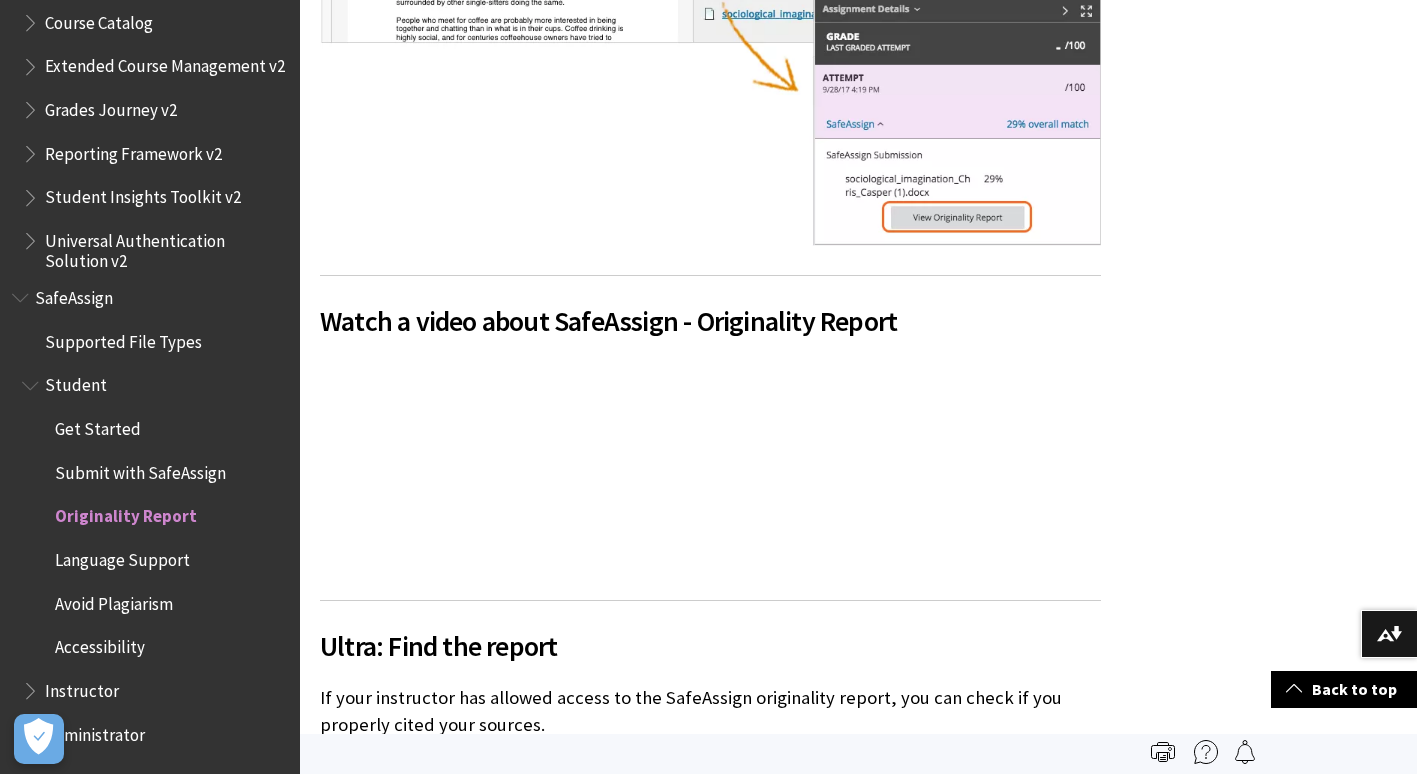 scroll, scrollTop: 1300, scrollLeft: 0, axis: vertical 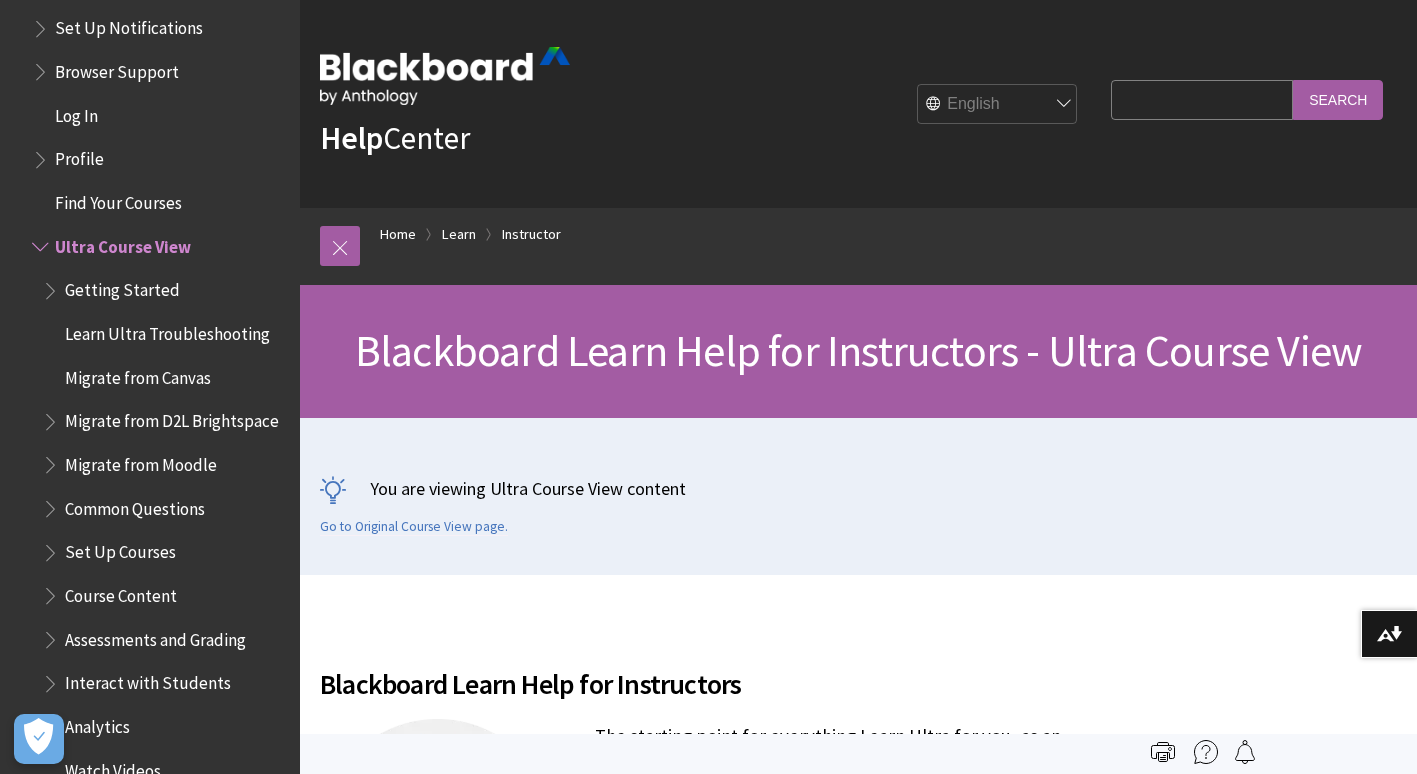 click on "Log In" at bounding box center (160, 116) 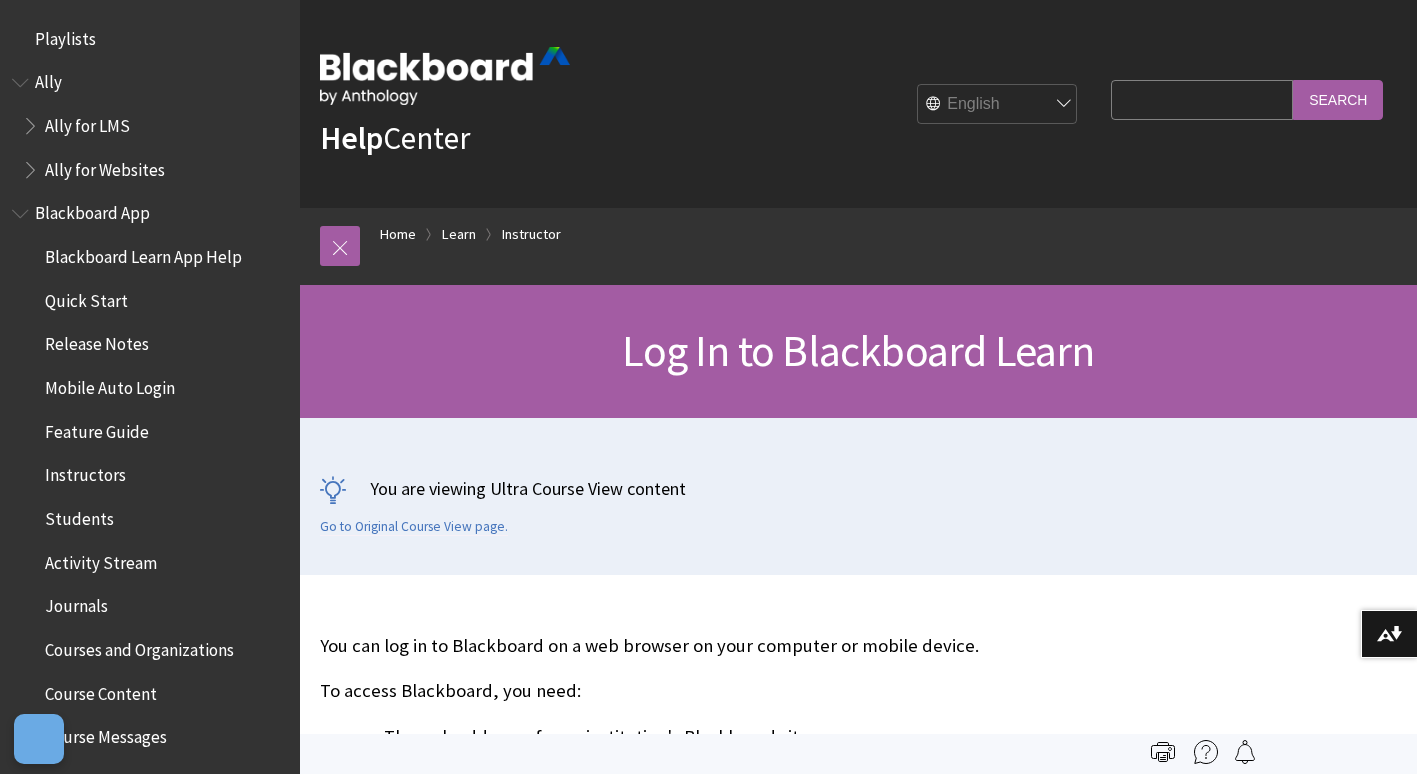 scroll, scrollTop: 0, scrollLeft: 0, axis: both 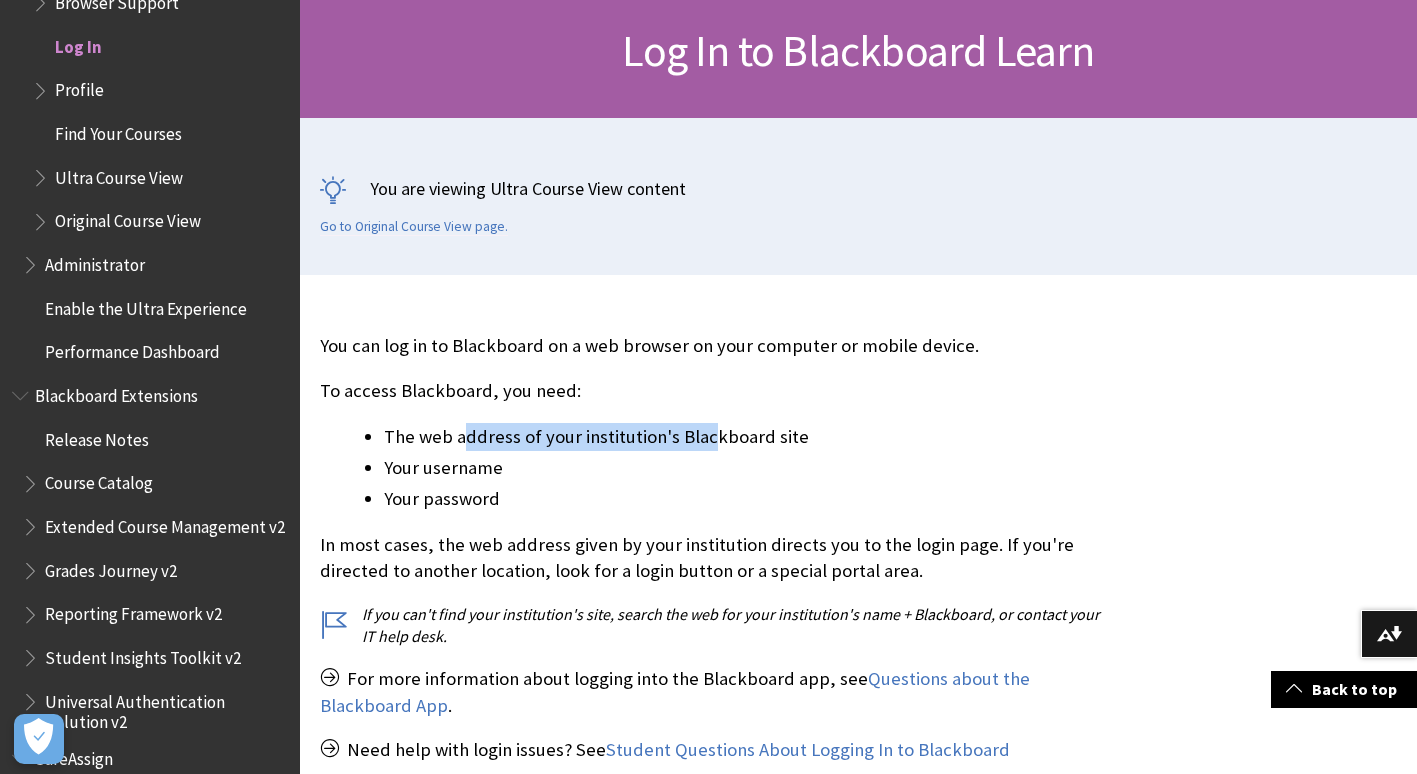 drag, startPoint x: 460, startPoint y: 437, endPoint x: 715, endPoint y: 438, distance: 255.00197 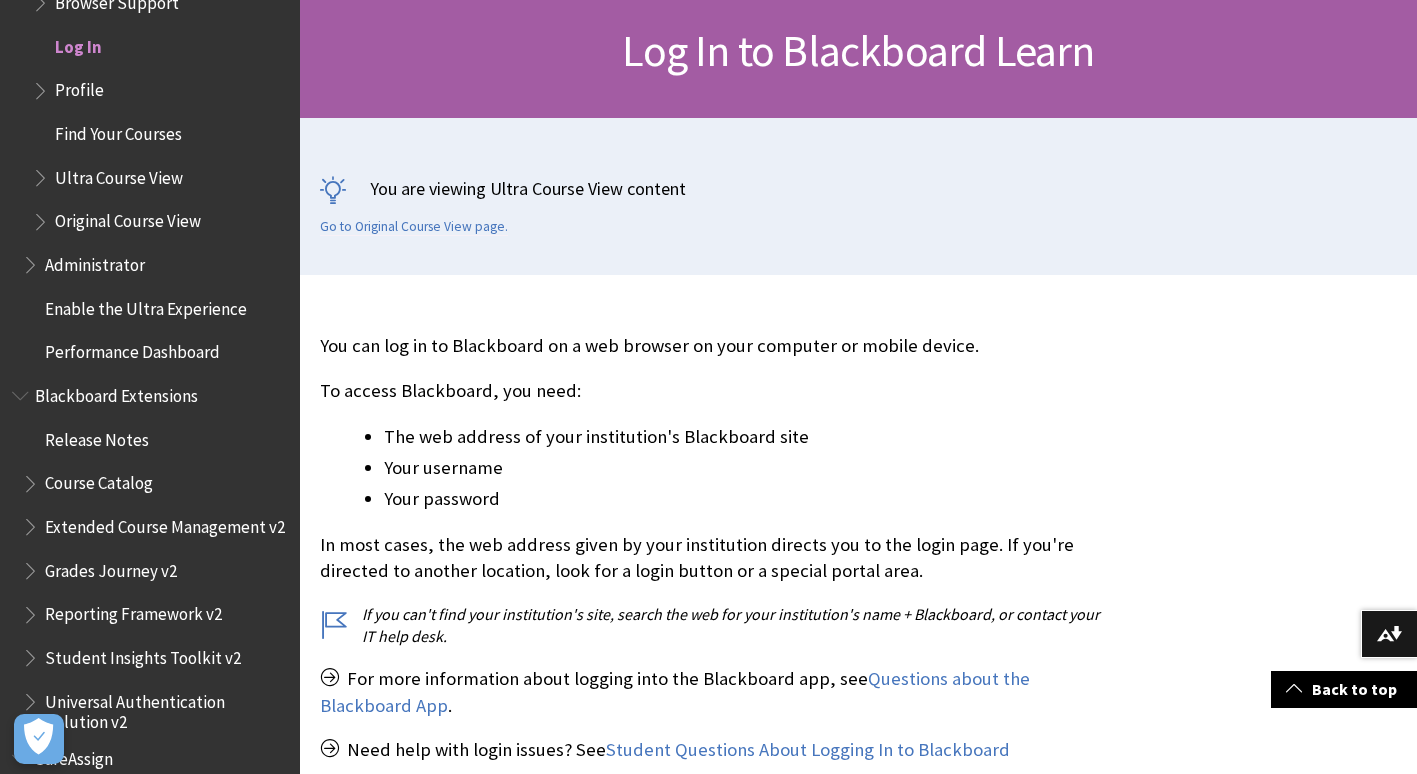 drag, startPoint x: 715, startPoint y: 438, endPoint x: 767, endPoint y: 468, distance: 60.033325 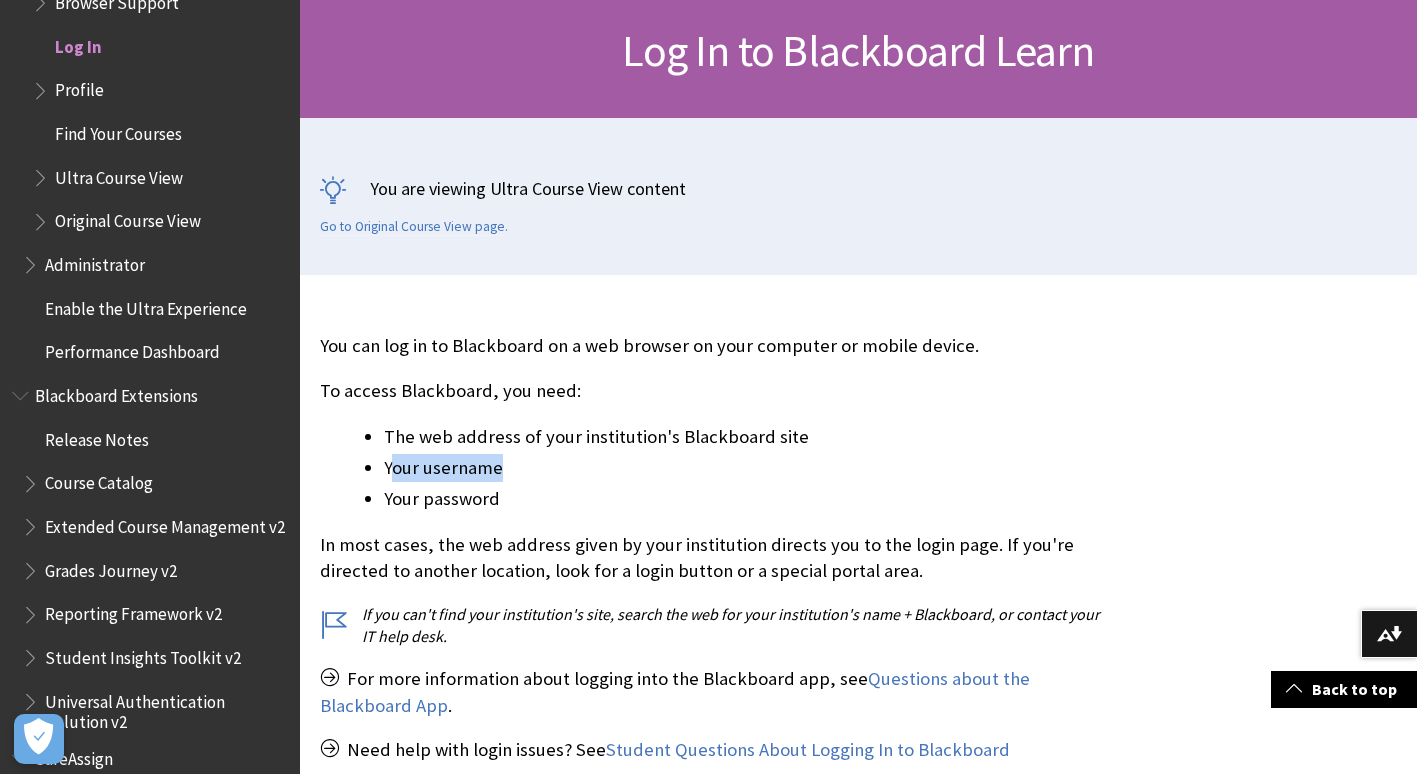 drag, startPoint x: 393, startPoint y: 467, endPoint x: 514, endPoint y: 465, distance: 121.016525 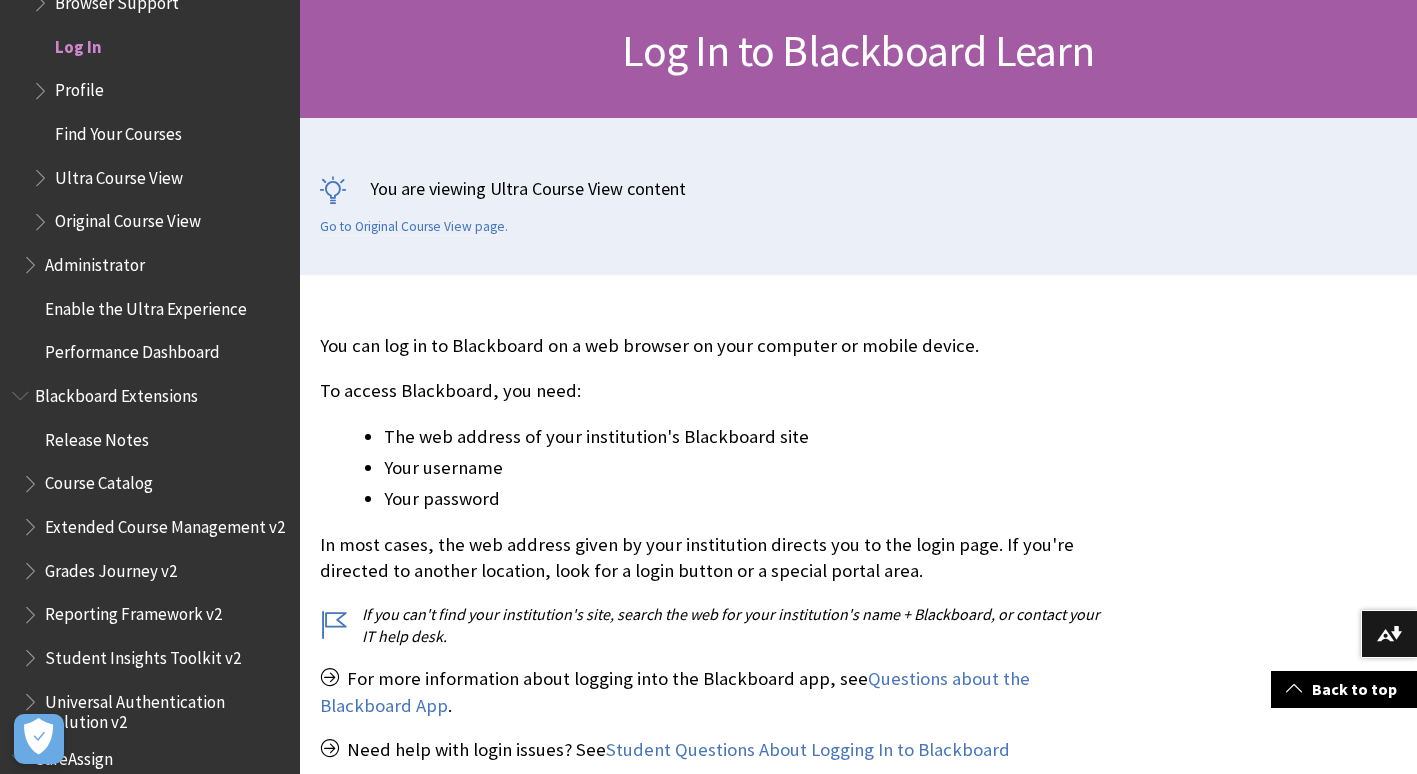 drag, startPoint x: 514, startPoint y: 465, endPoint x: 608, endPoint y: 495, distance: 98.67117 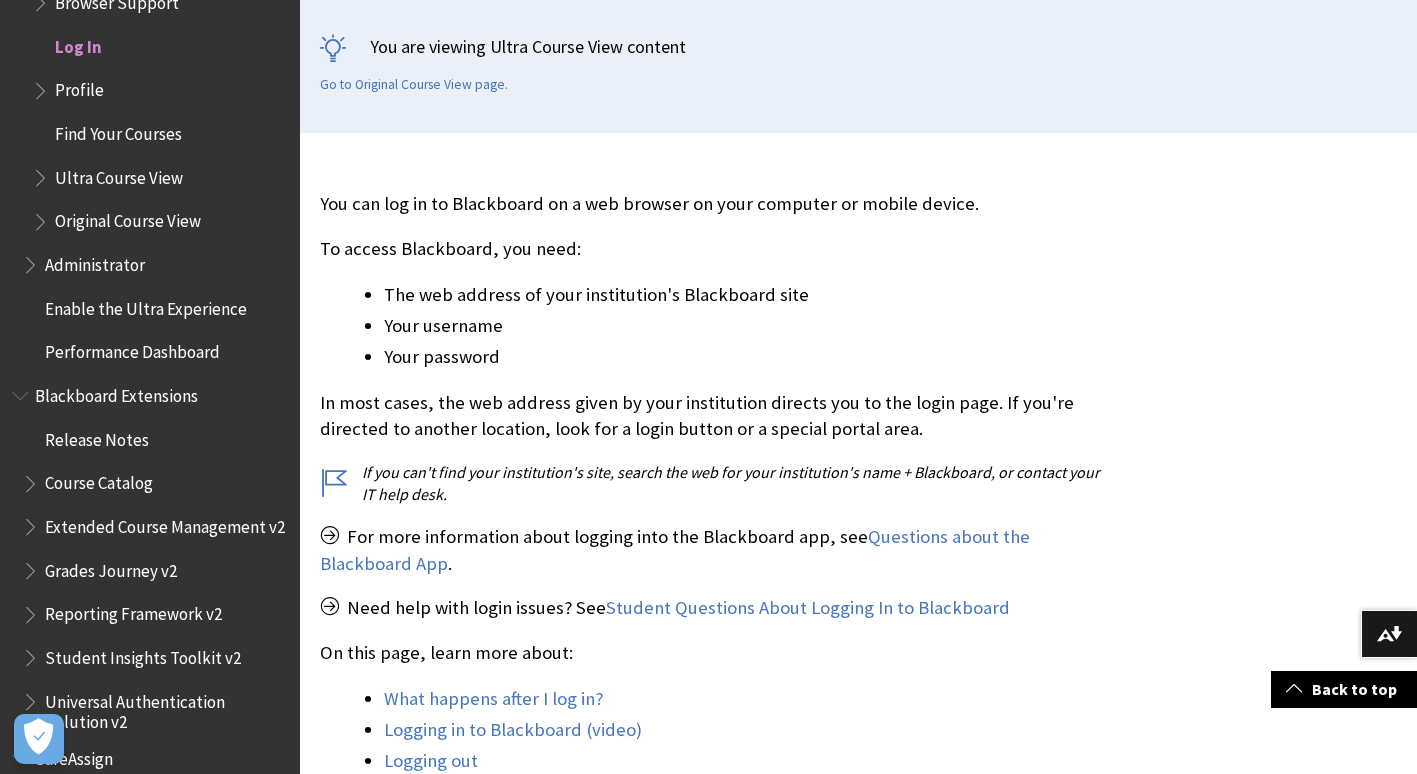 scroll, scrollTop: 500, scrollLeft: 0, axis: vertical 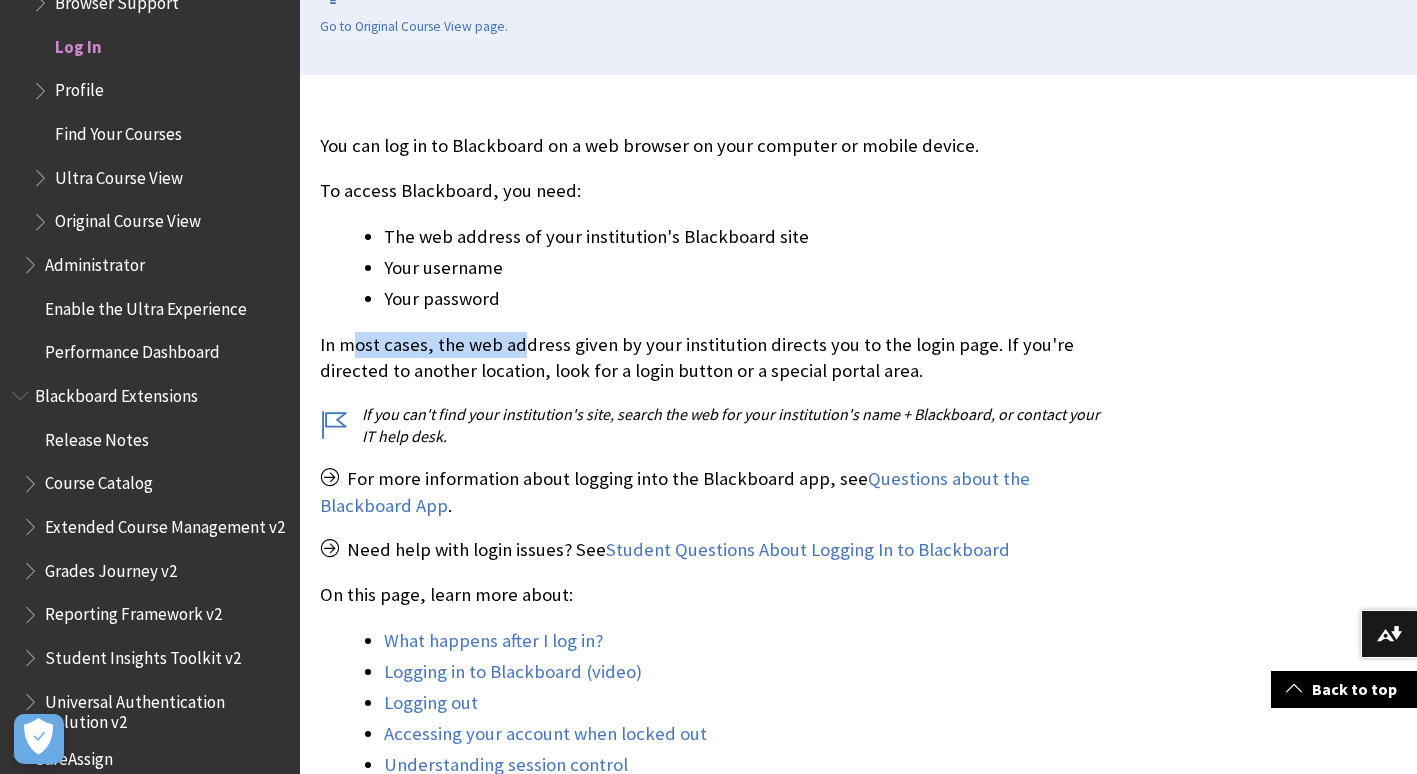 drag, startPoint x: 353, startPoint y: 347, endPoint x: 525, endPoint y: 352, distance: 172.07266 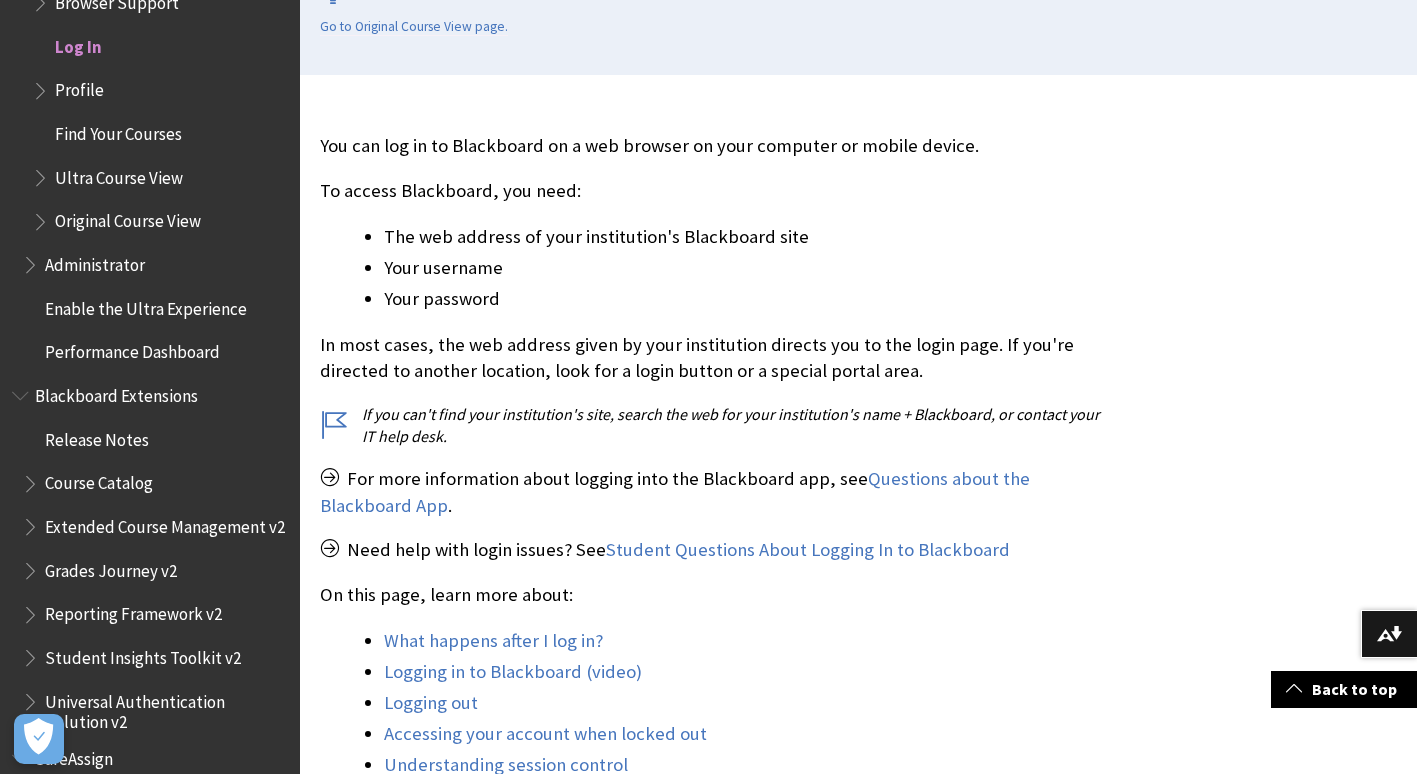 drag, startPoint x: 525, startPoint y: 352, endPoint x: 641, endPoint y: 424, distance: 136.52838 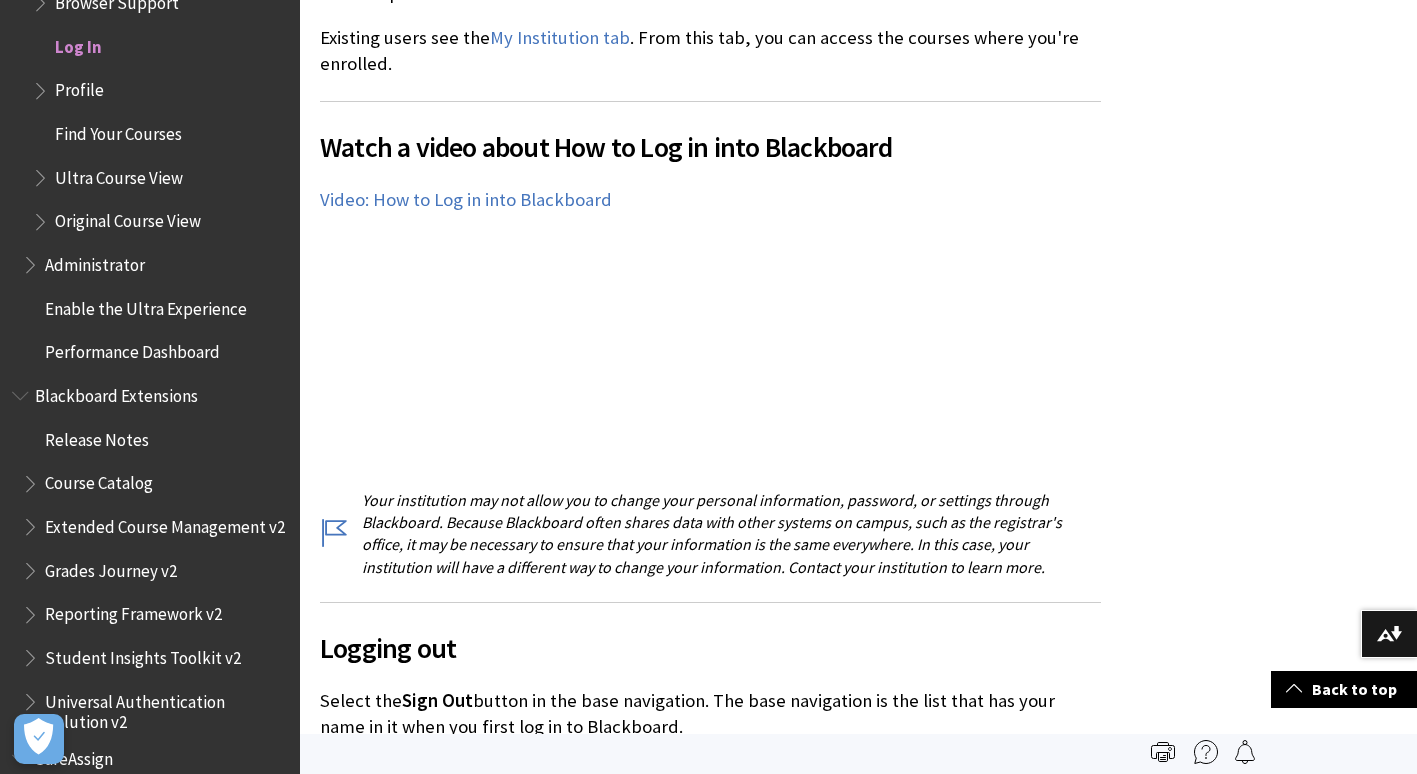 scroll, scrollTop: 1300, scrollLeft: 0, axis: vertical 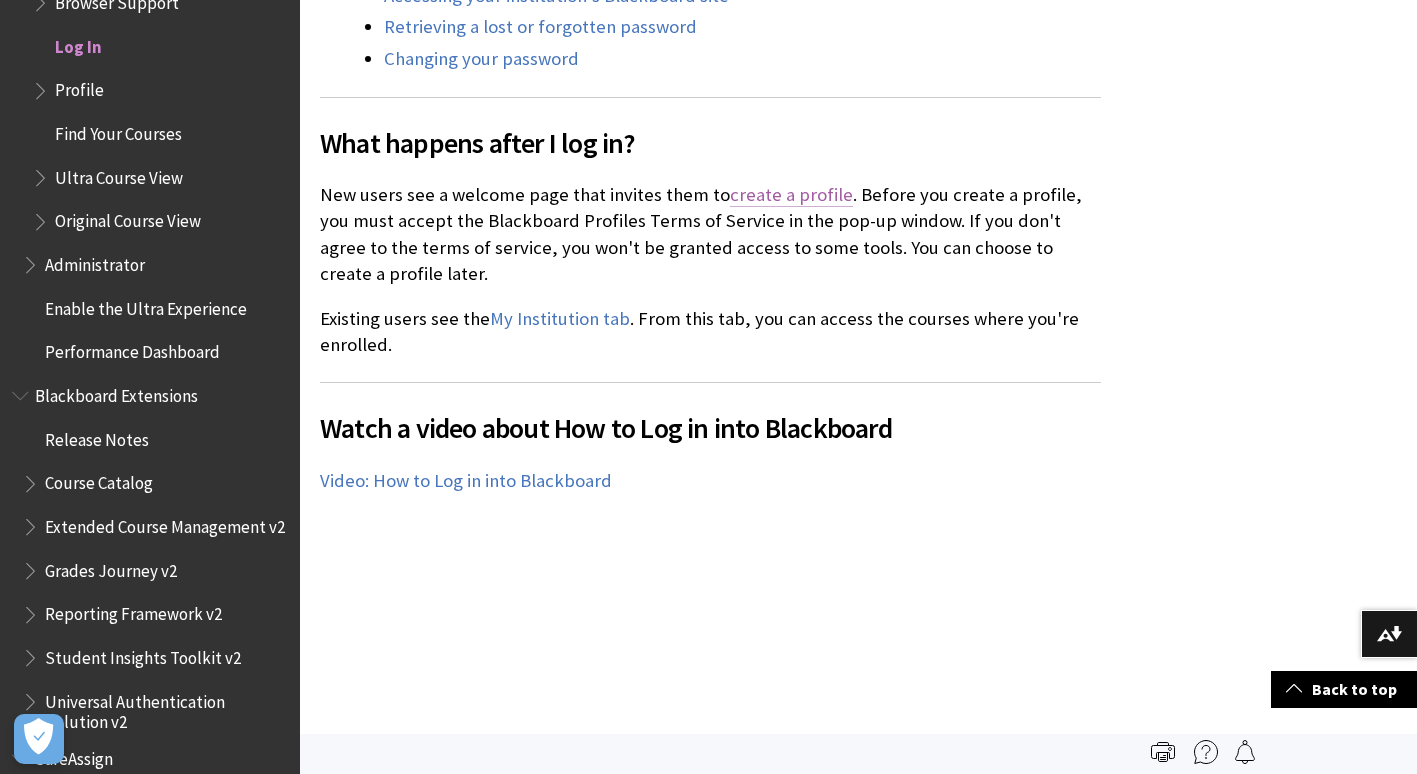 click on "create a profile" at bounding box center [791, 195] 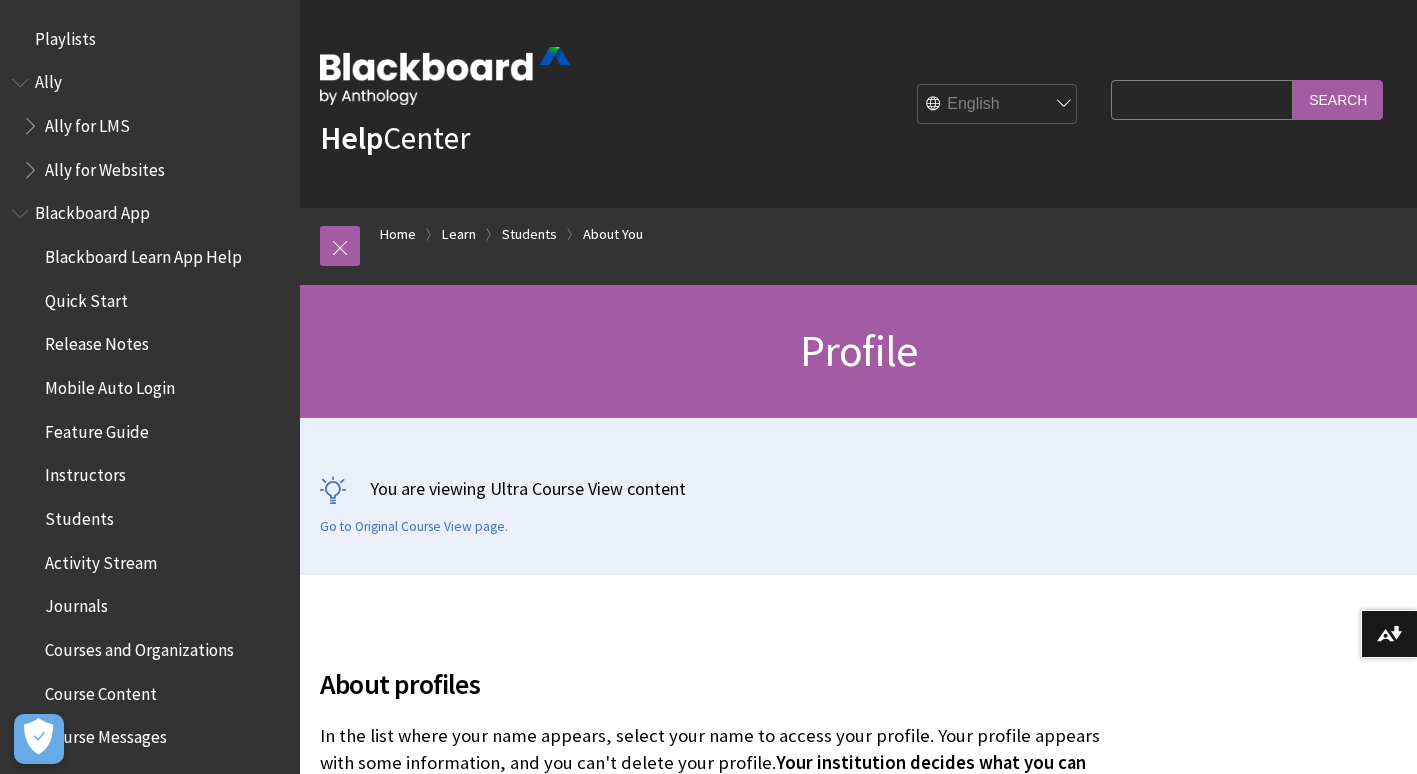 scroll, scrollTop: 300, scrollLeft: 0, axis: vertical 